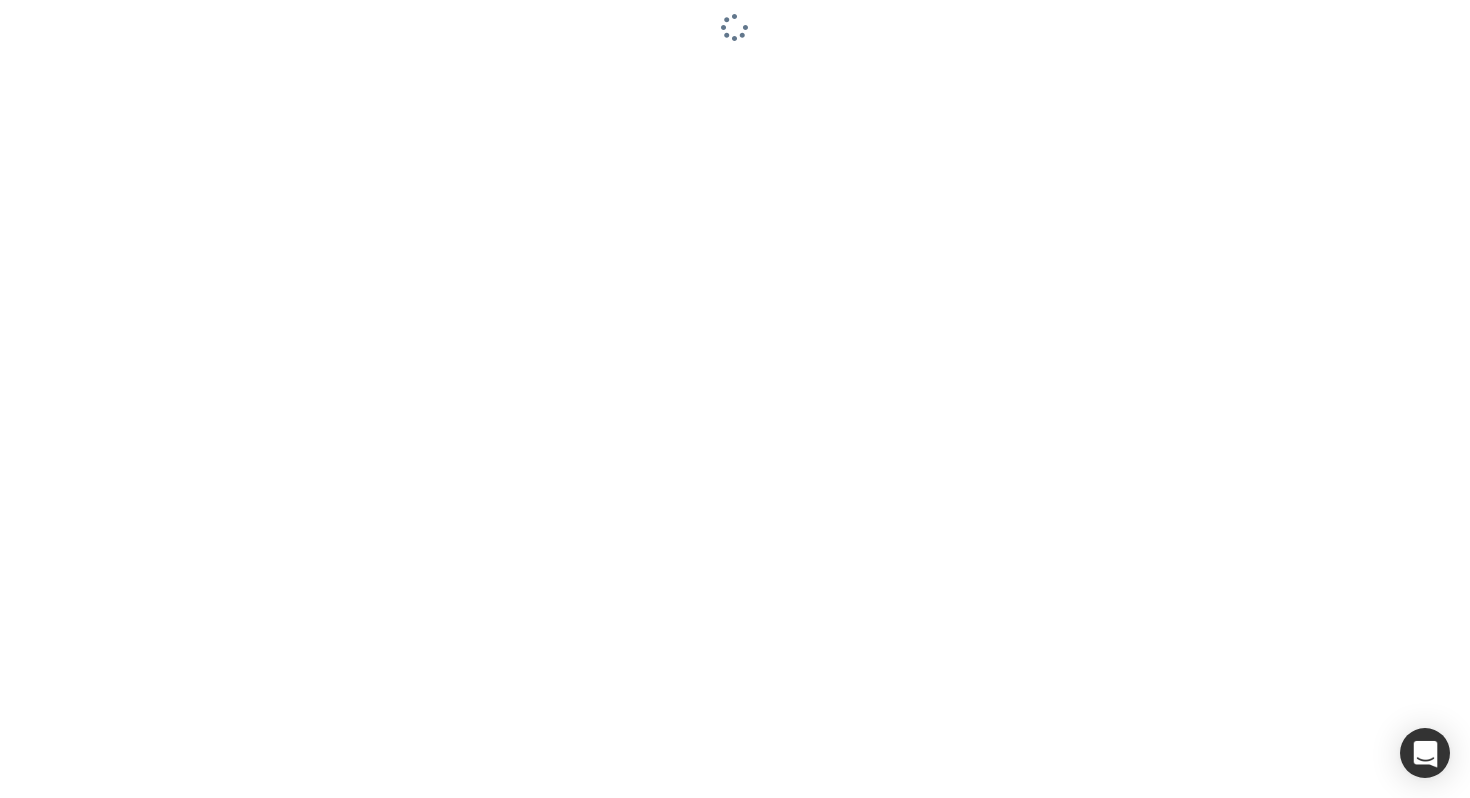 scroll, scrollTop: 0, scrollLeft: 0, axis: both 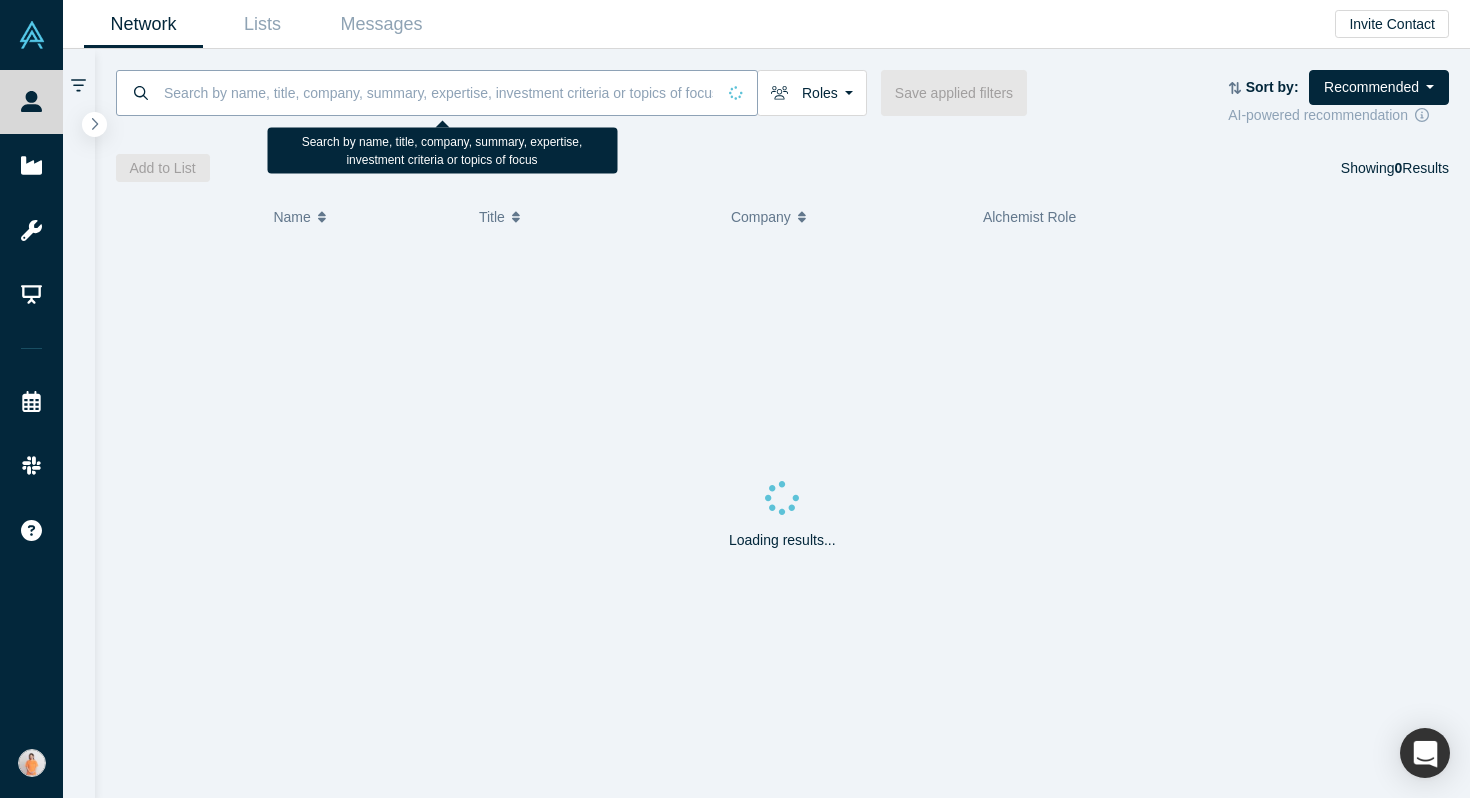click at bounding box center (438, 92) 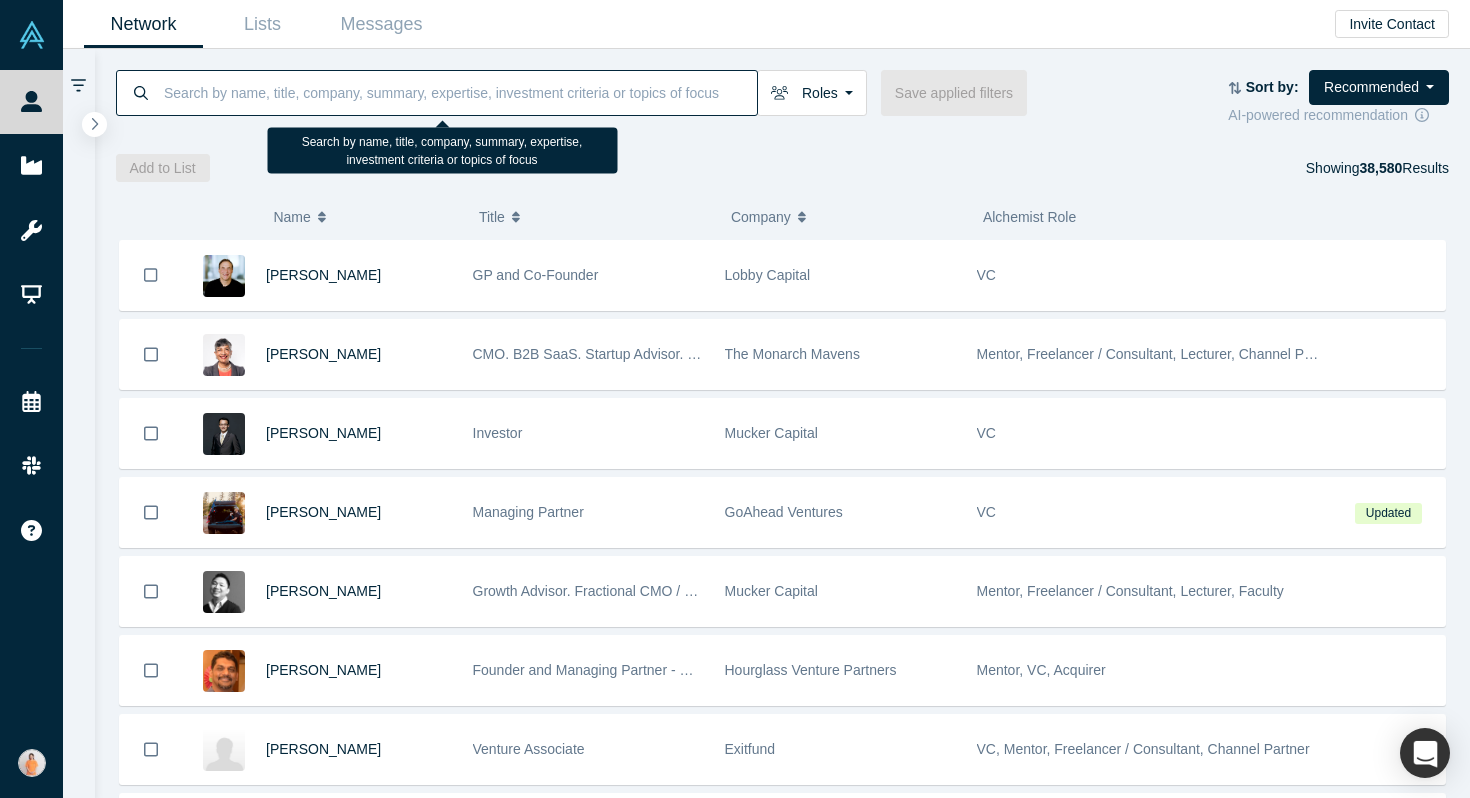 scroll, scrollTop: 0, scrollLeft: 0, axis: both 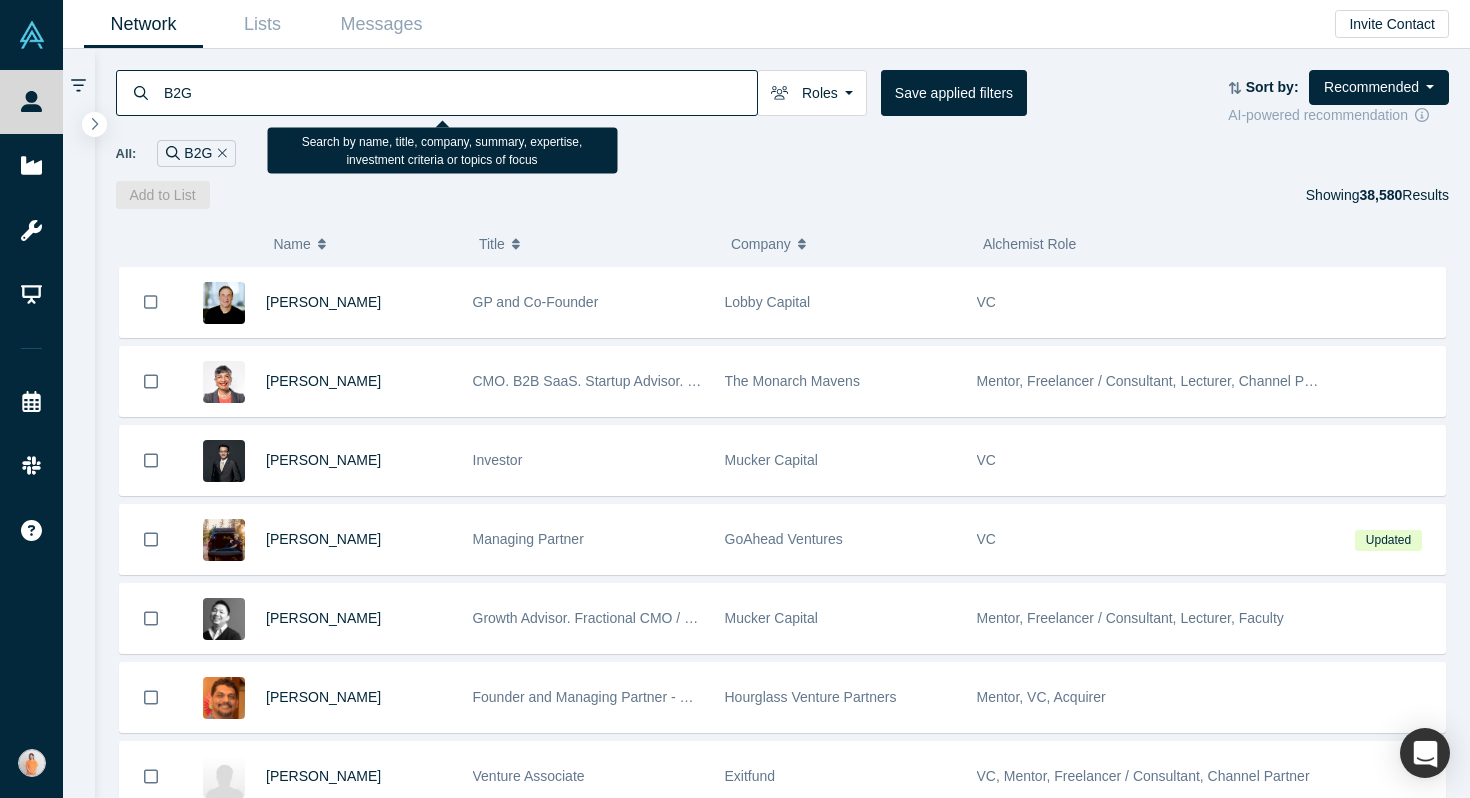 type on "B2G" 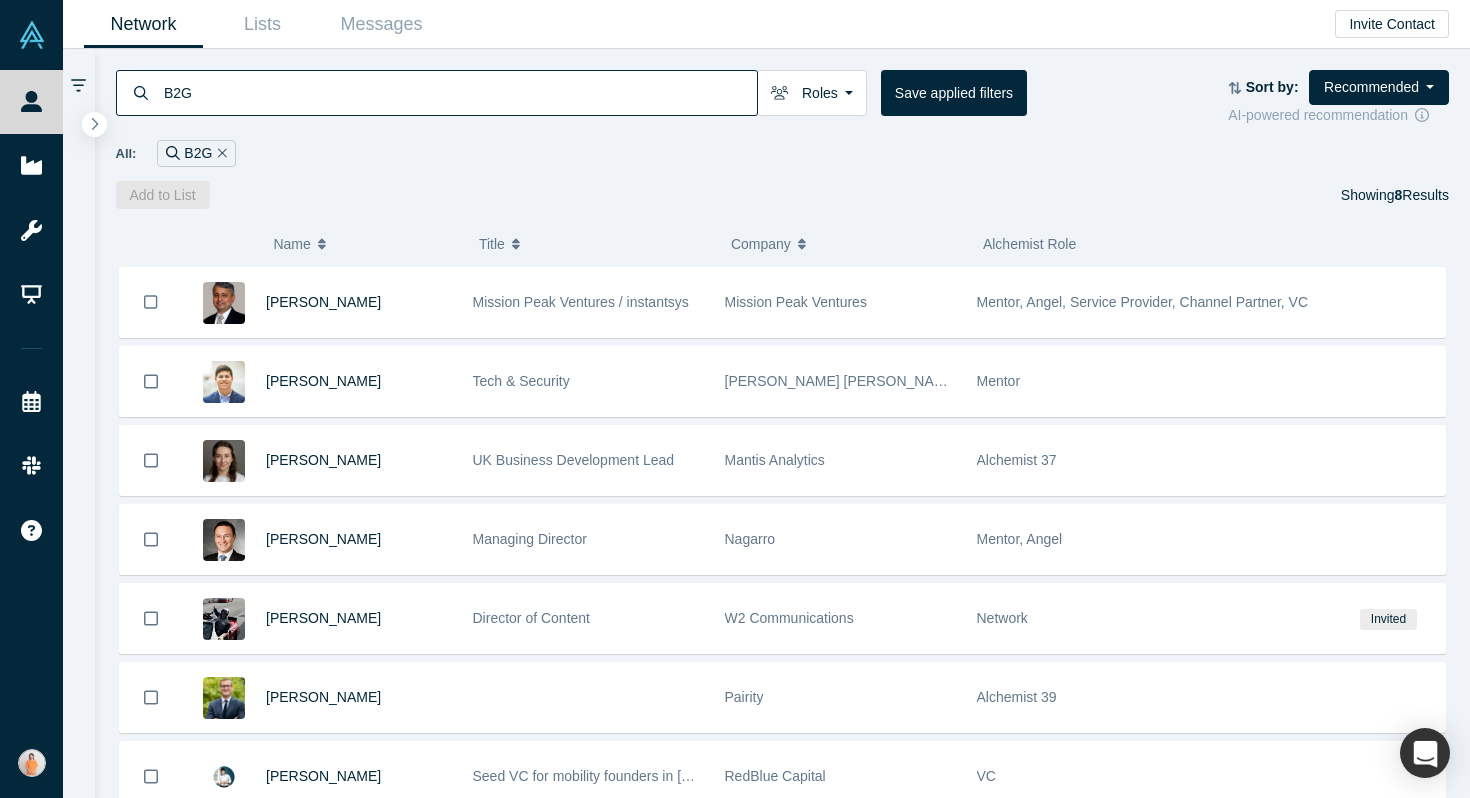 scroll, scrollTop: 0, scrollLeft: 0, axis: both 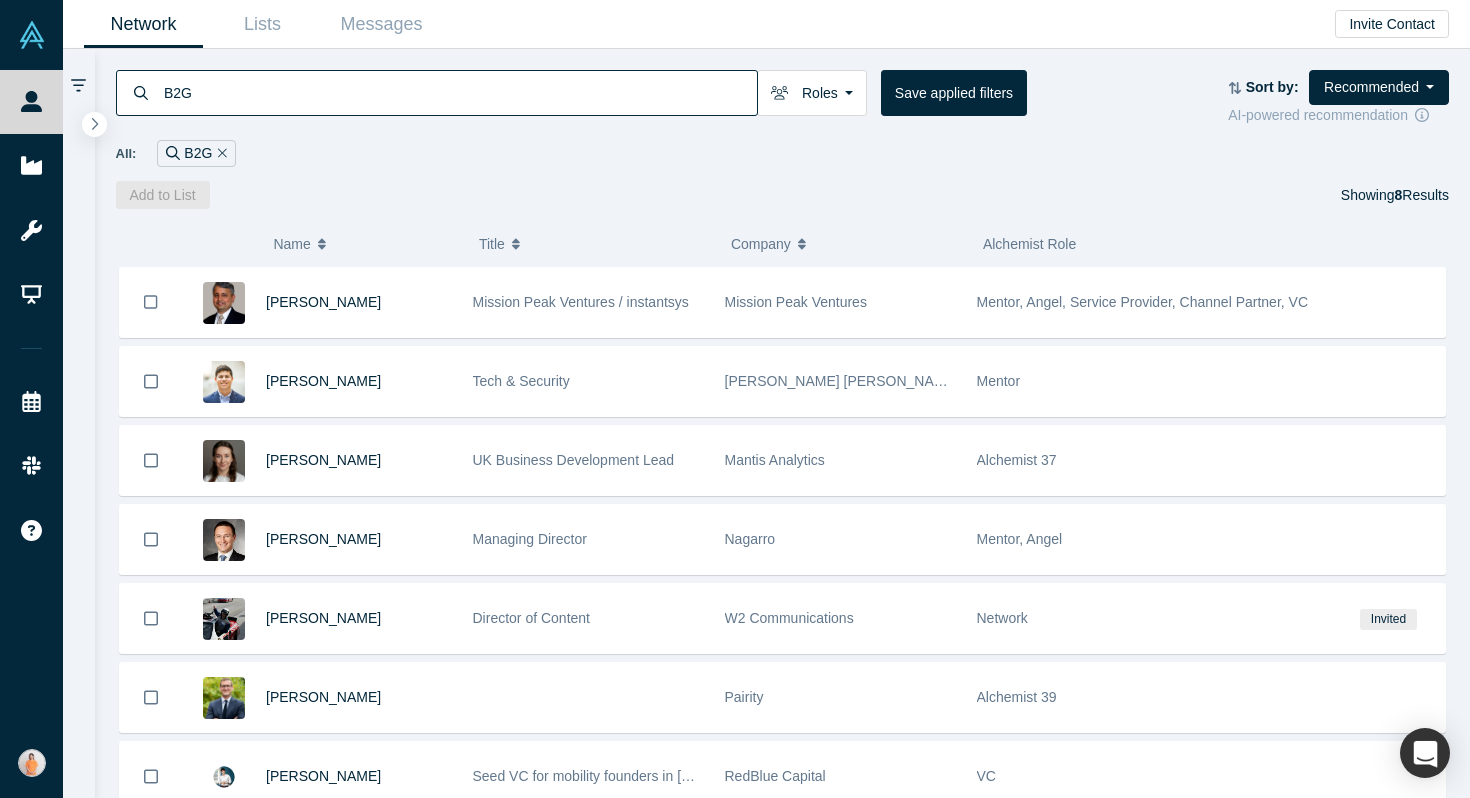 click at bounding box center [219, 153] 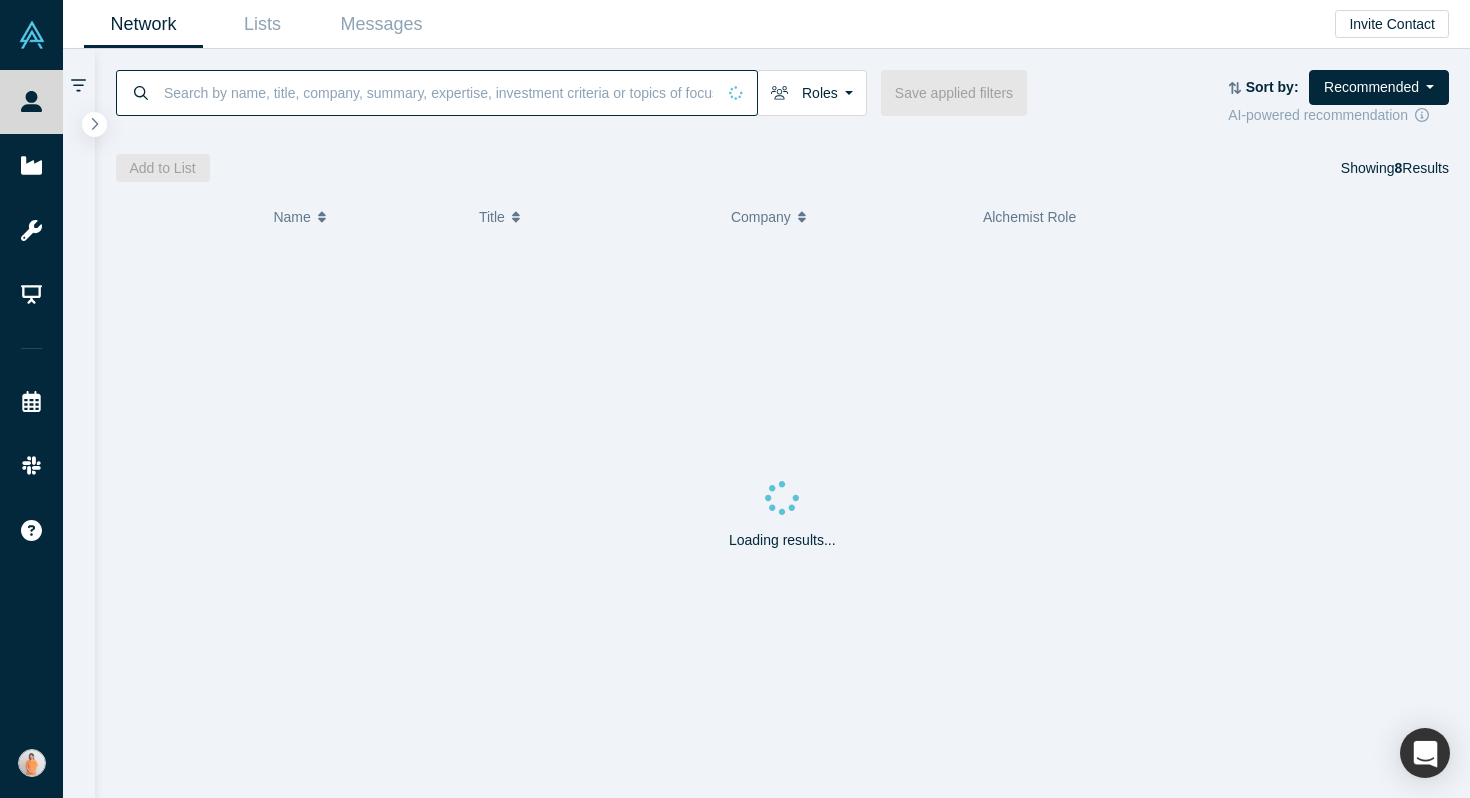click at bounding box center [438, 92] 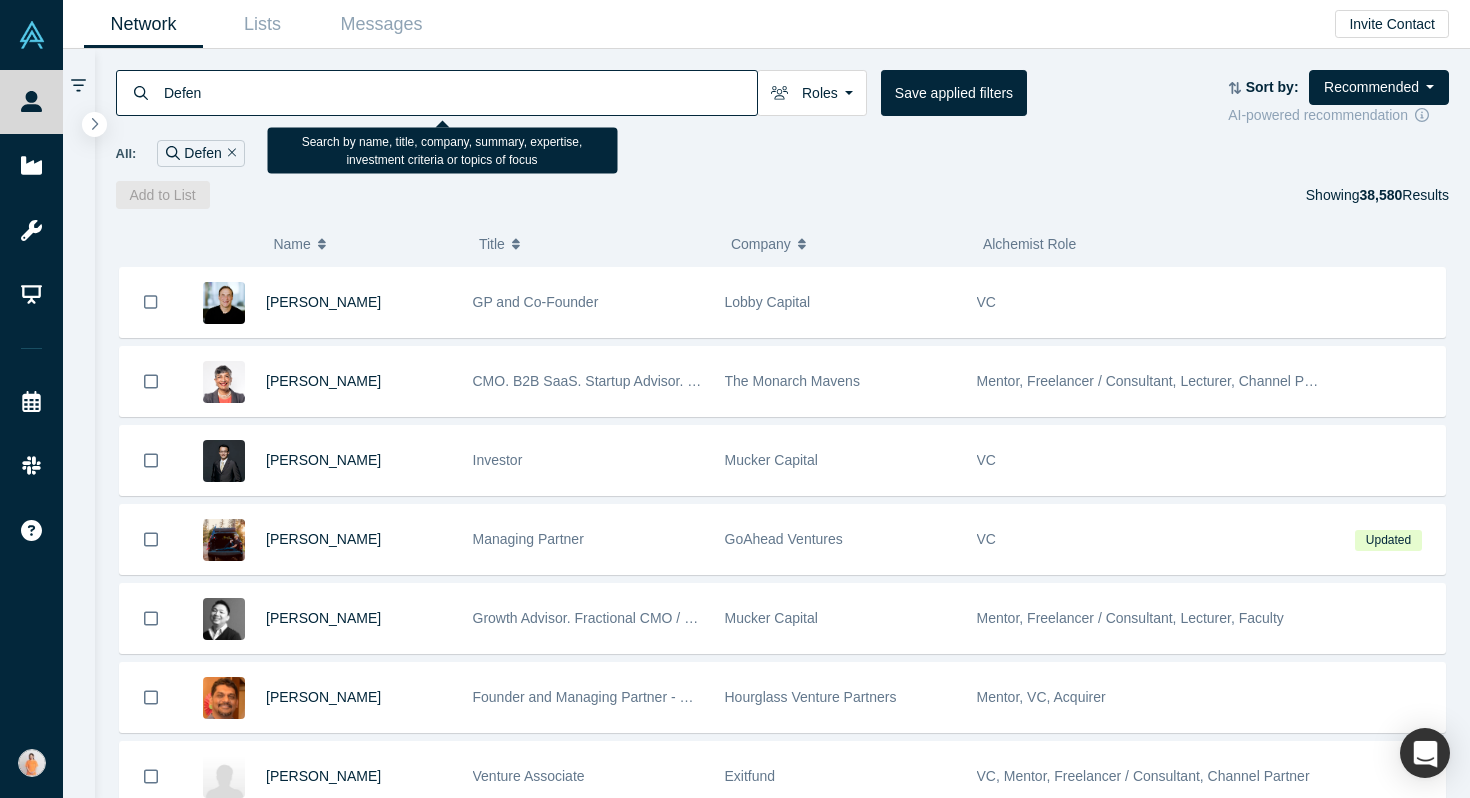 scroll, scrollTop: 0, scrollLeft: 0, axis: both 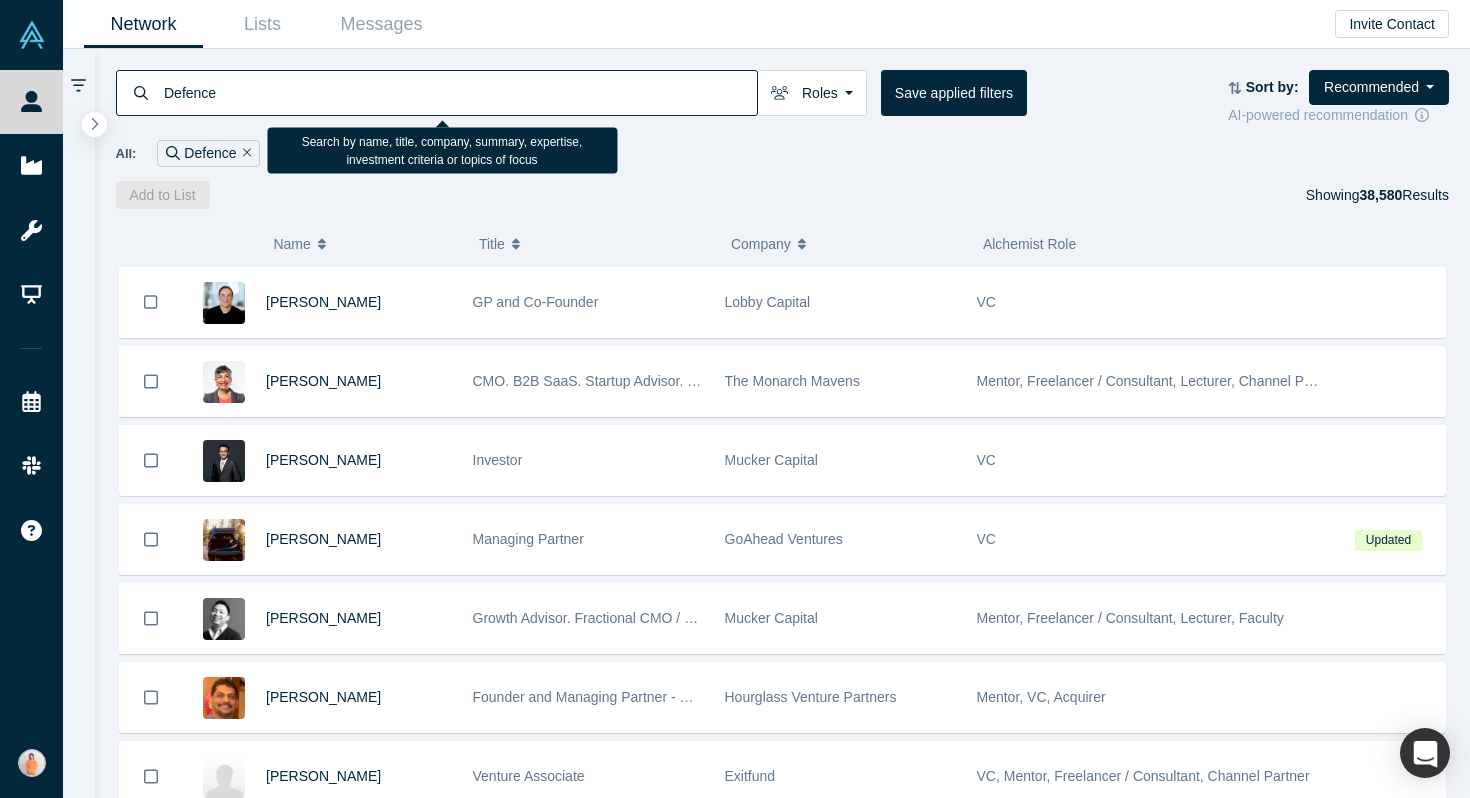 type on "Defence" 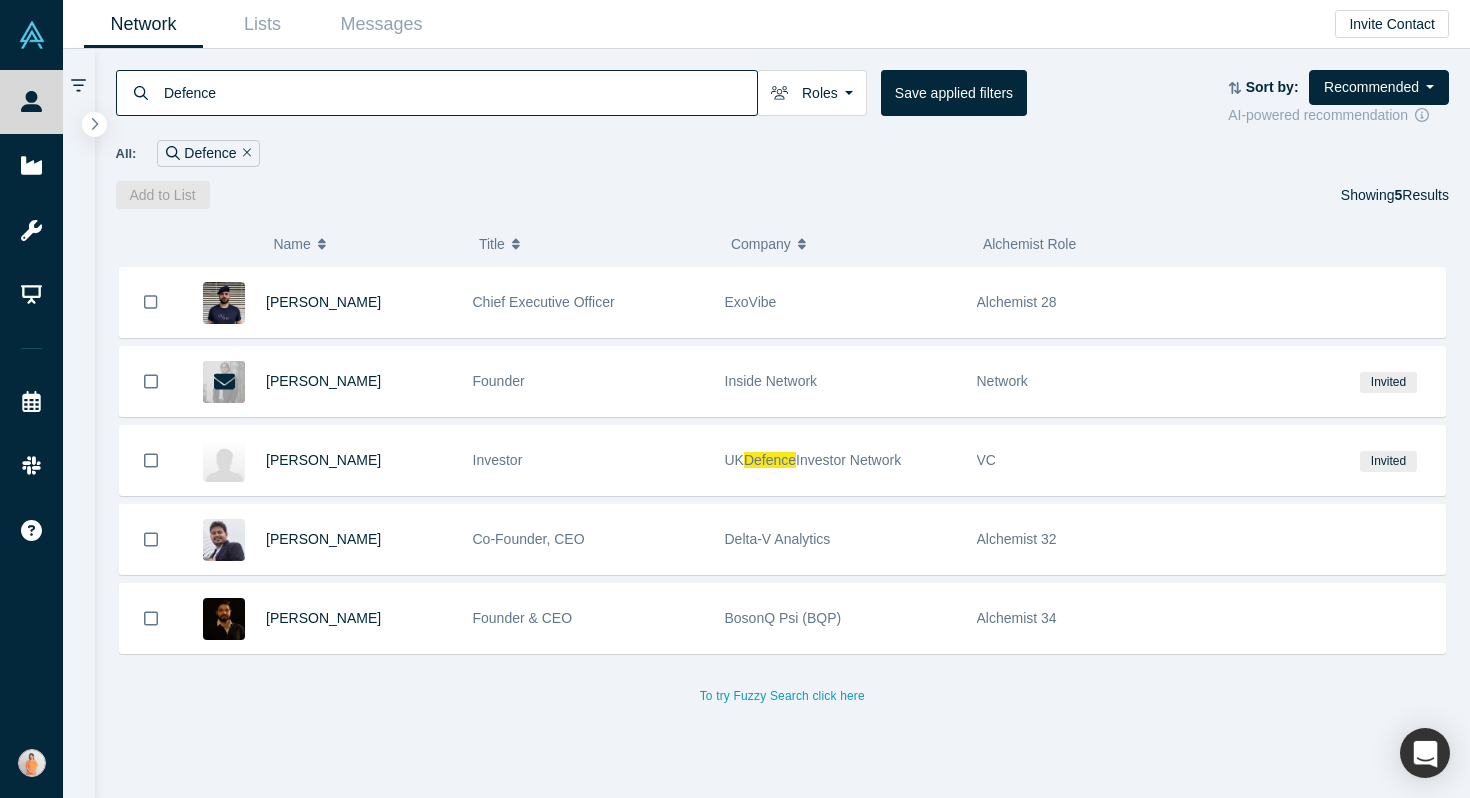 scroll, scrollTop: 0, scrollLeft: 0, axis: both 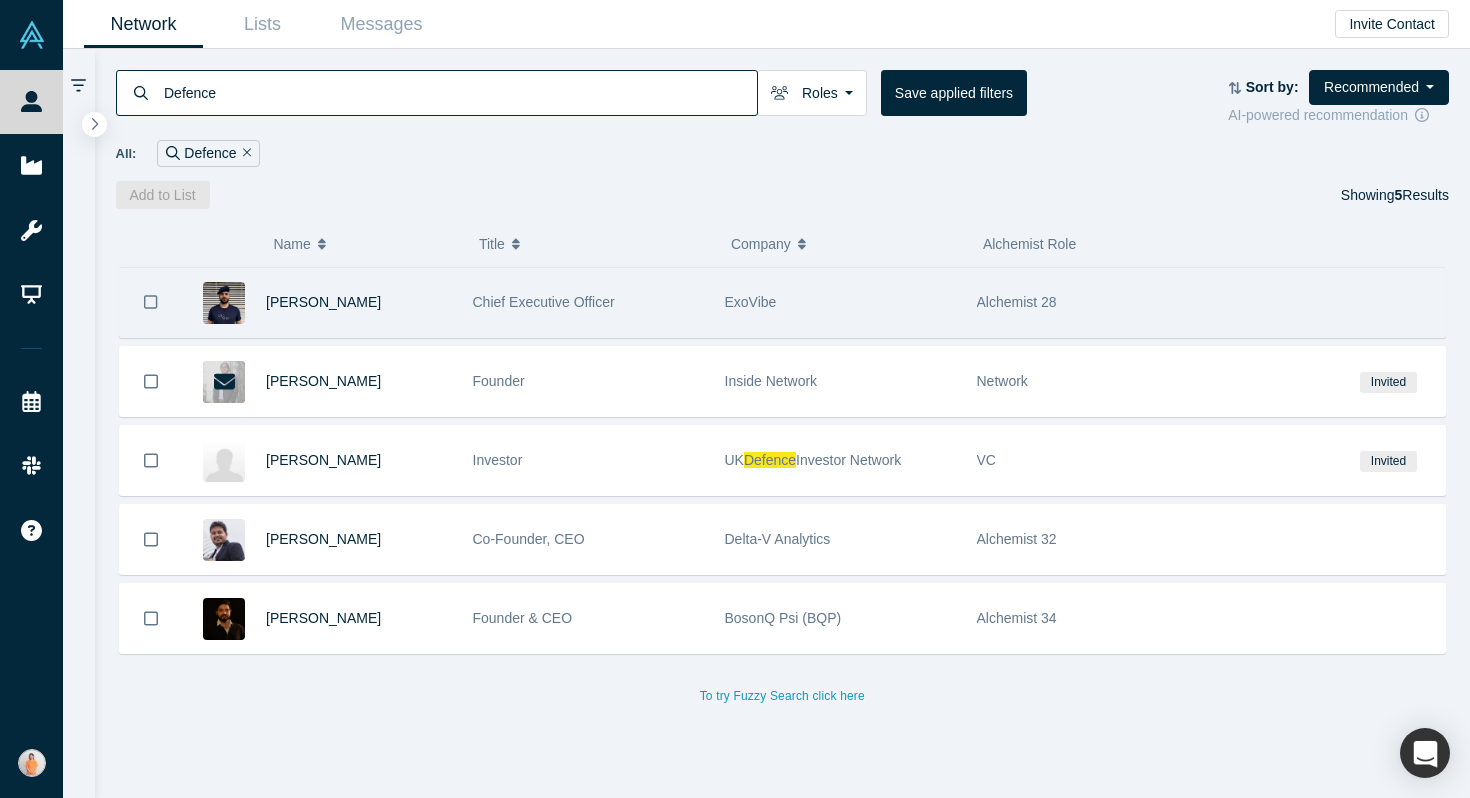 click on "Chief Executive Officer" at bounding box center (588, 302) 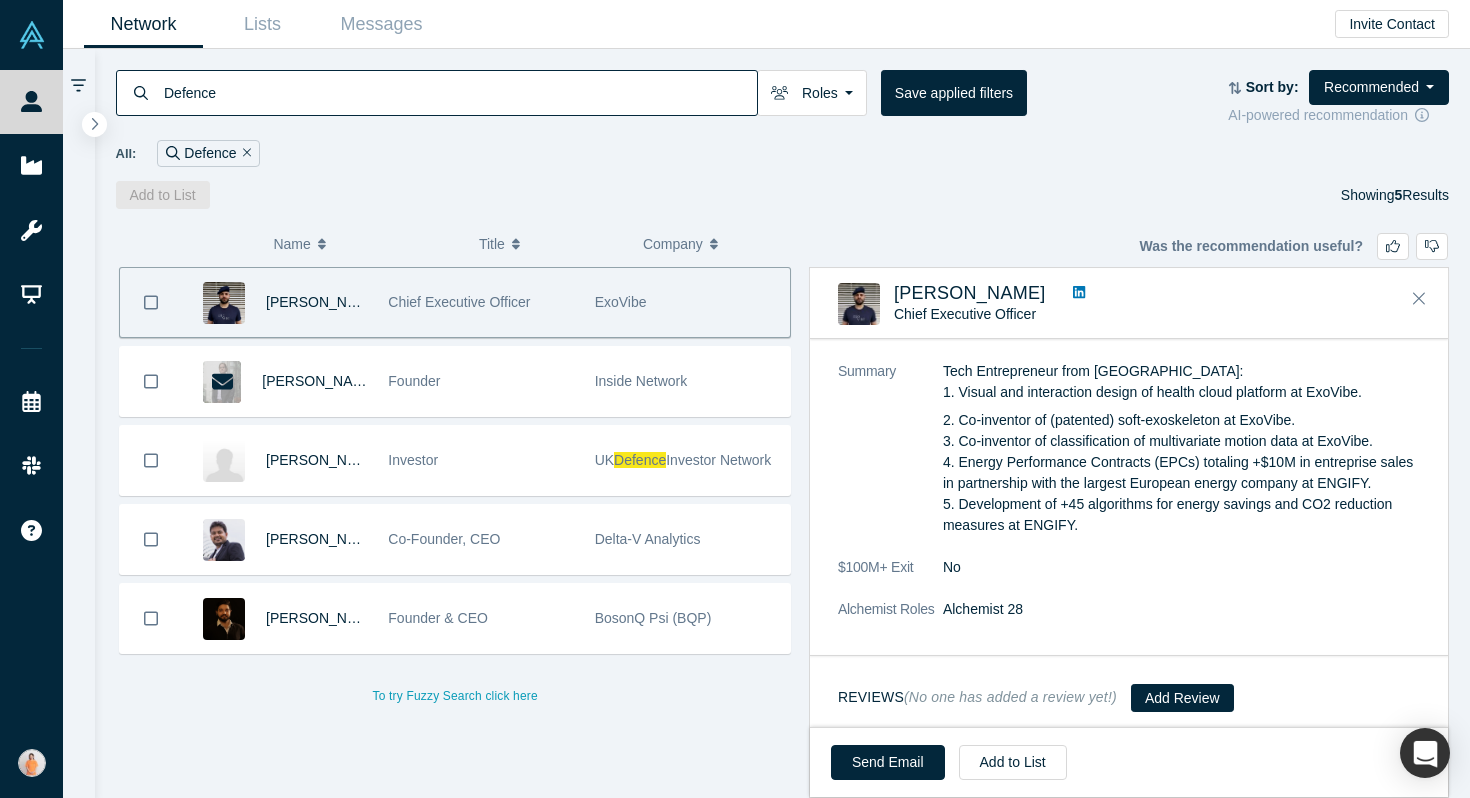scroll, scrollTop: 322, scrollLeft: 0, axis: vertical 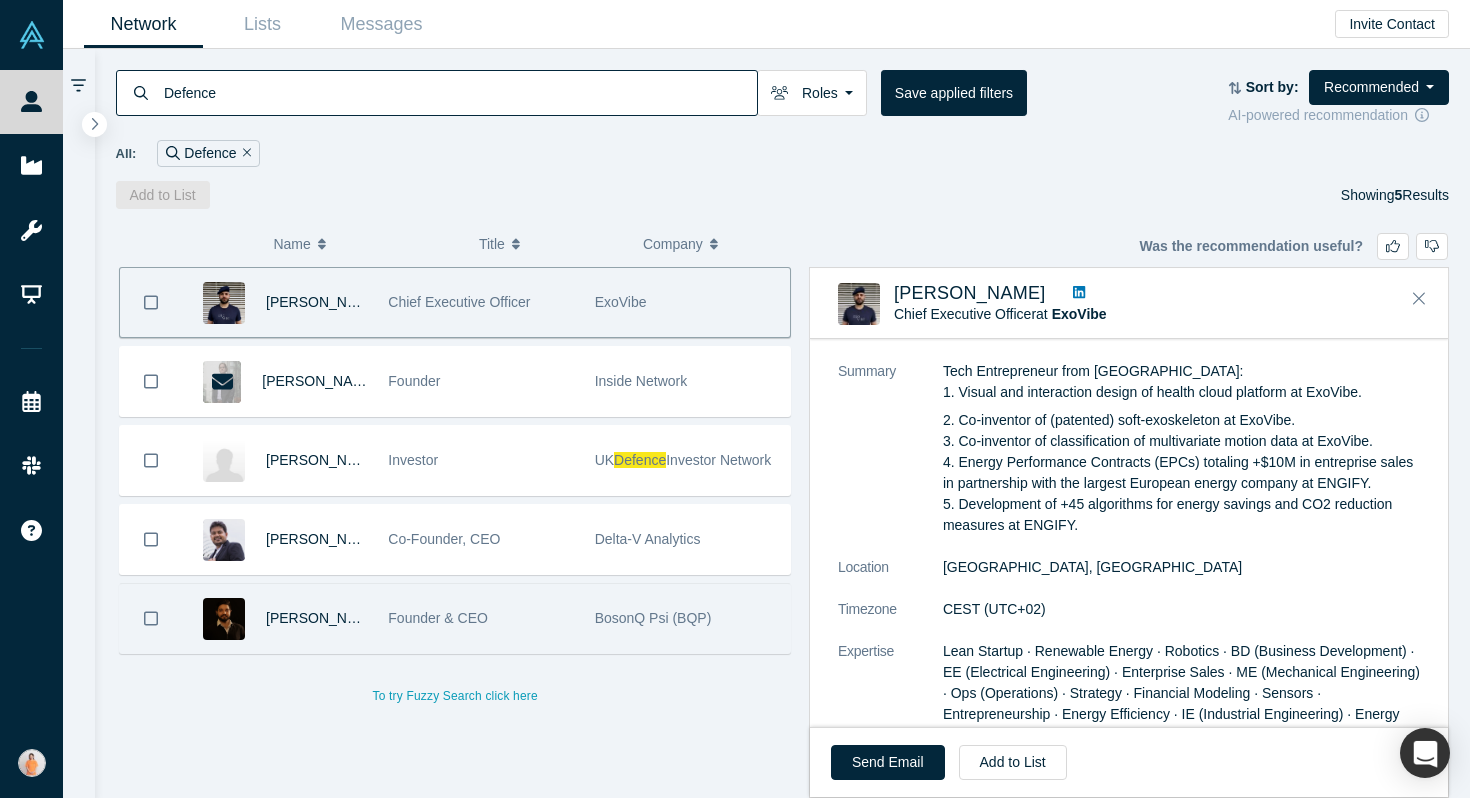 click on "Founder & CEO" at bounding box center (480, 618) 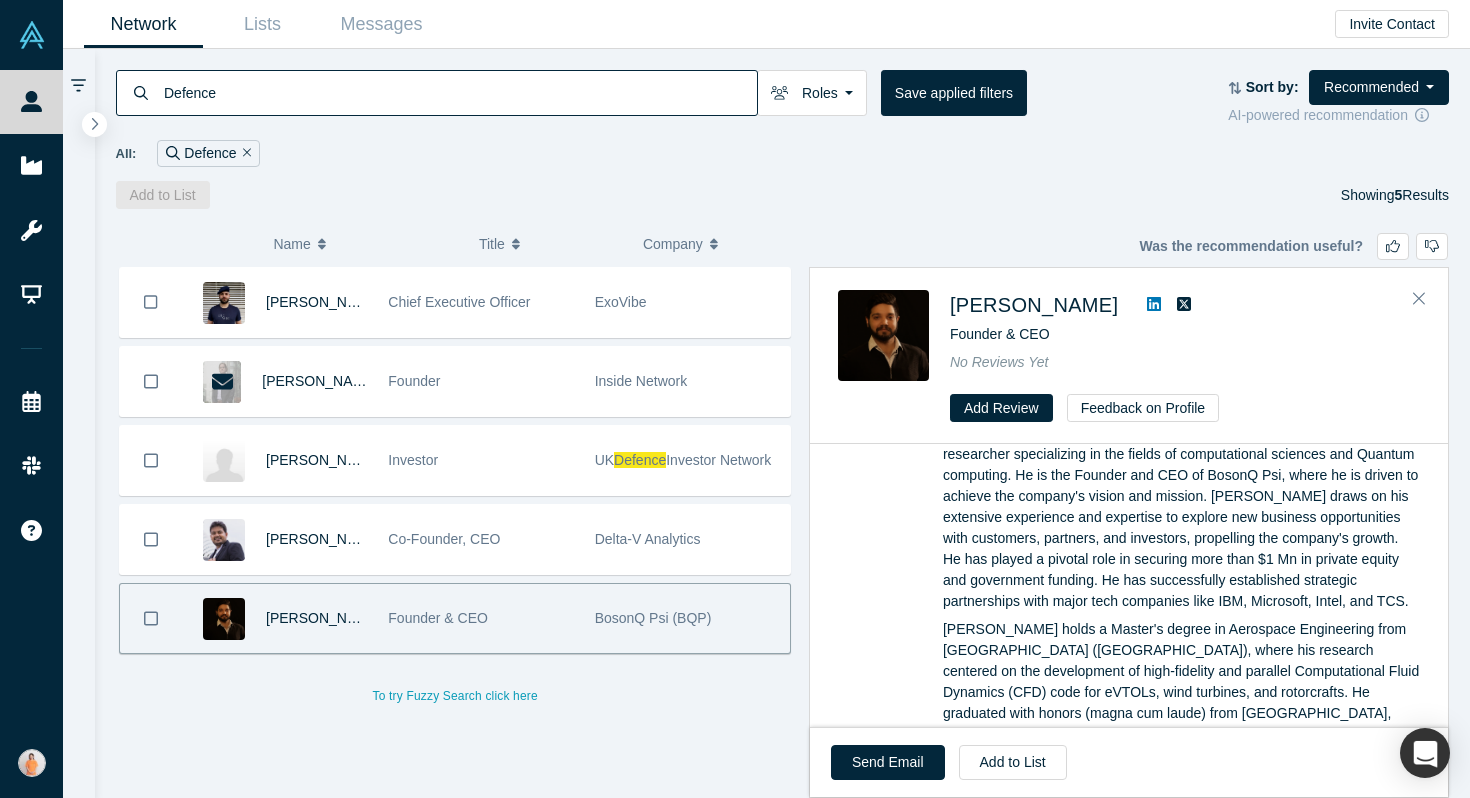scroll, scrollTop: 0, scrollLeft: 0, axis: both 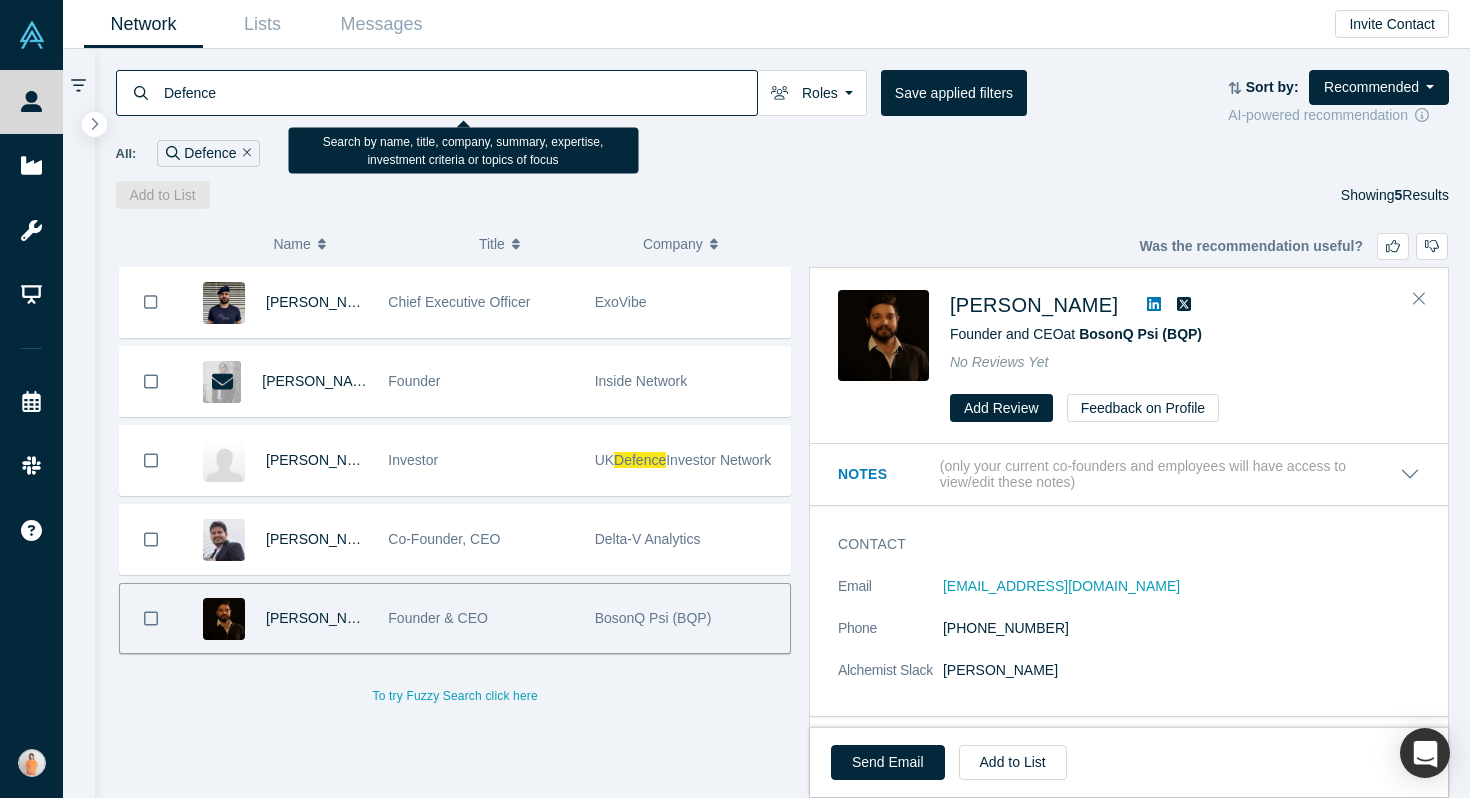 drag, startPoint x: 243, startPoint y: 97, endPoint x: 68, endPoint y: 97, distance: 175 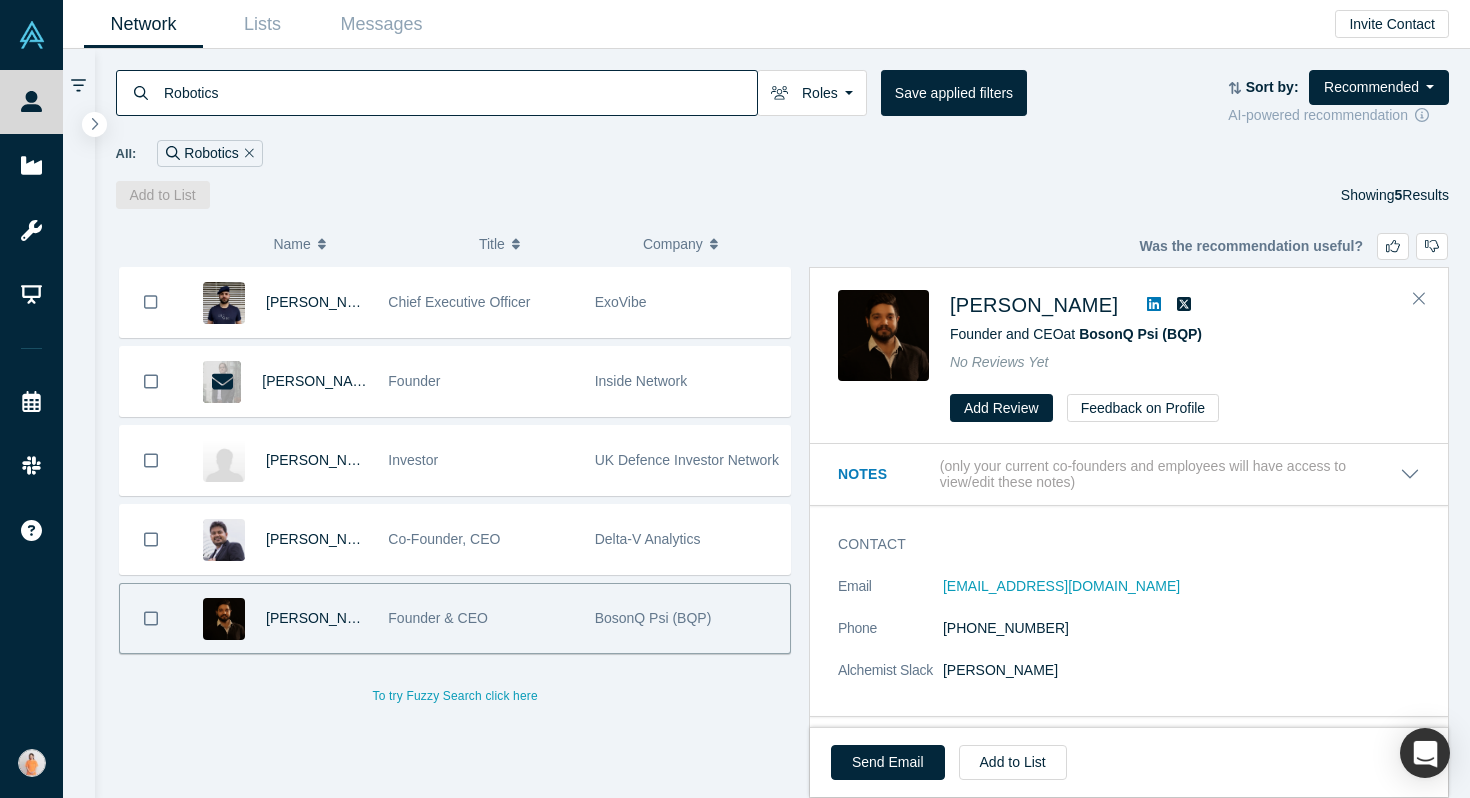 type on "Robotics" 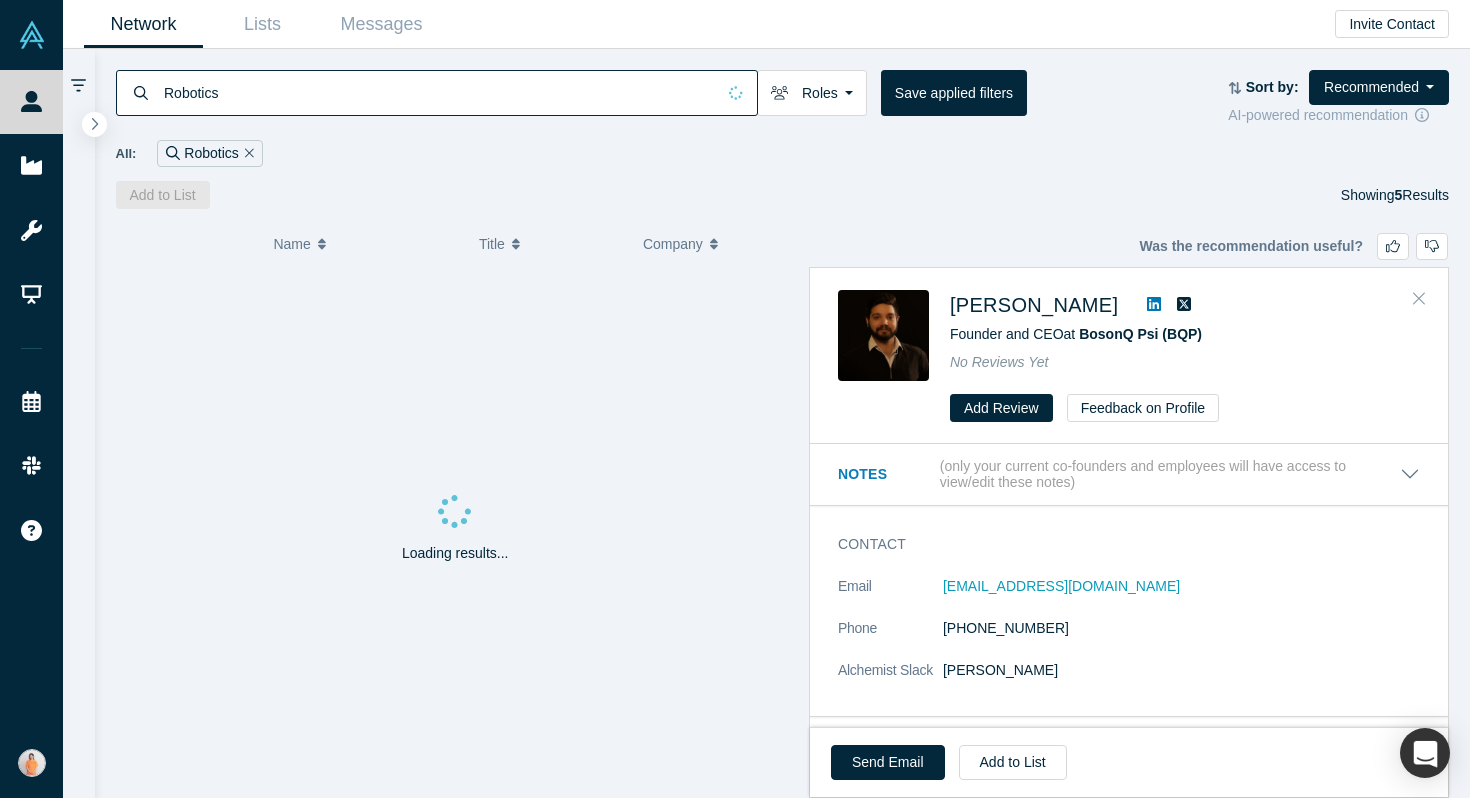 click 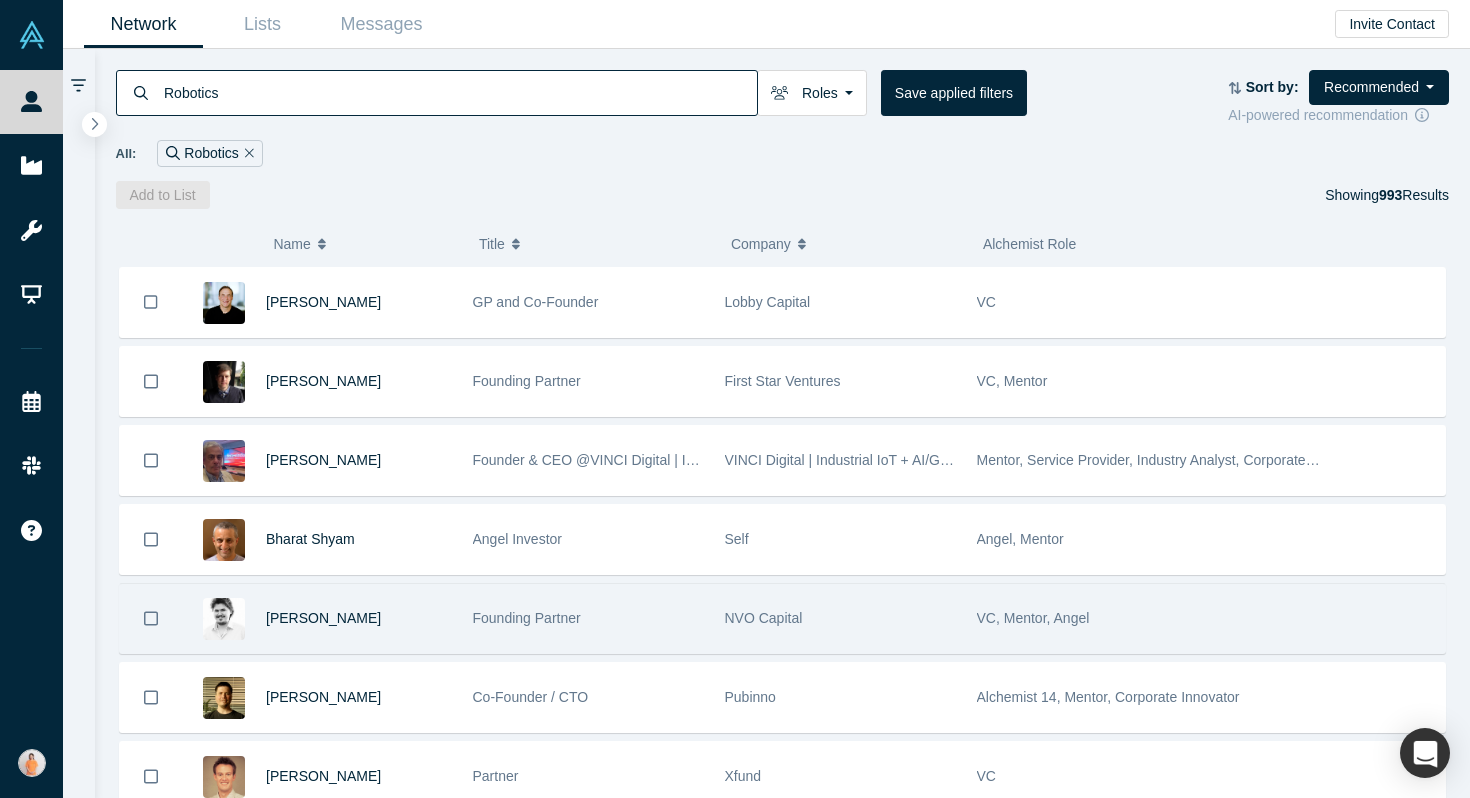 scroll, scrollTop: 4, scrollLeft: 0, axis: vertical 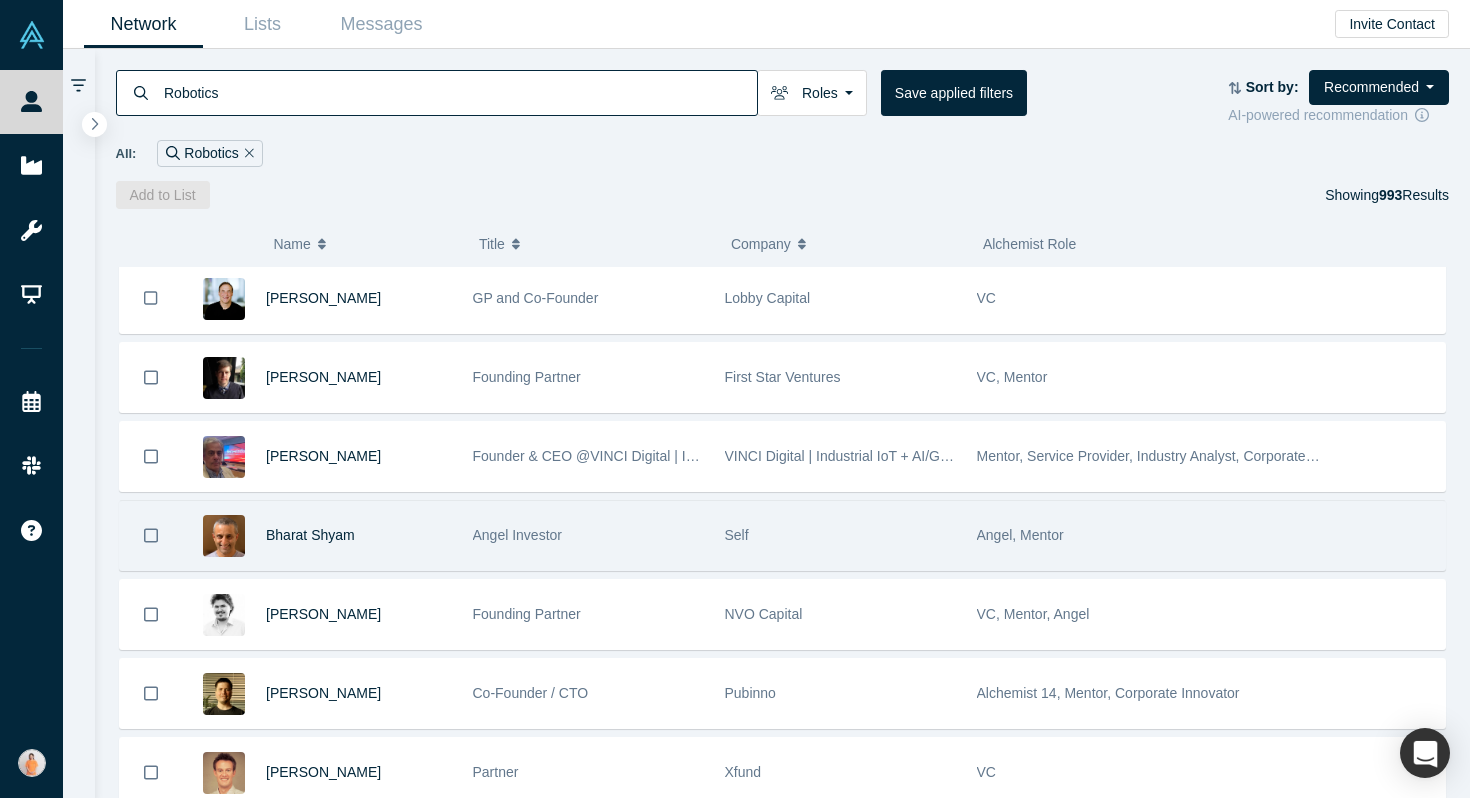 click on "Angel Investor" at bounding box center (588, 535) 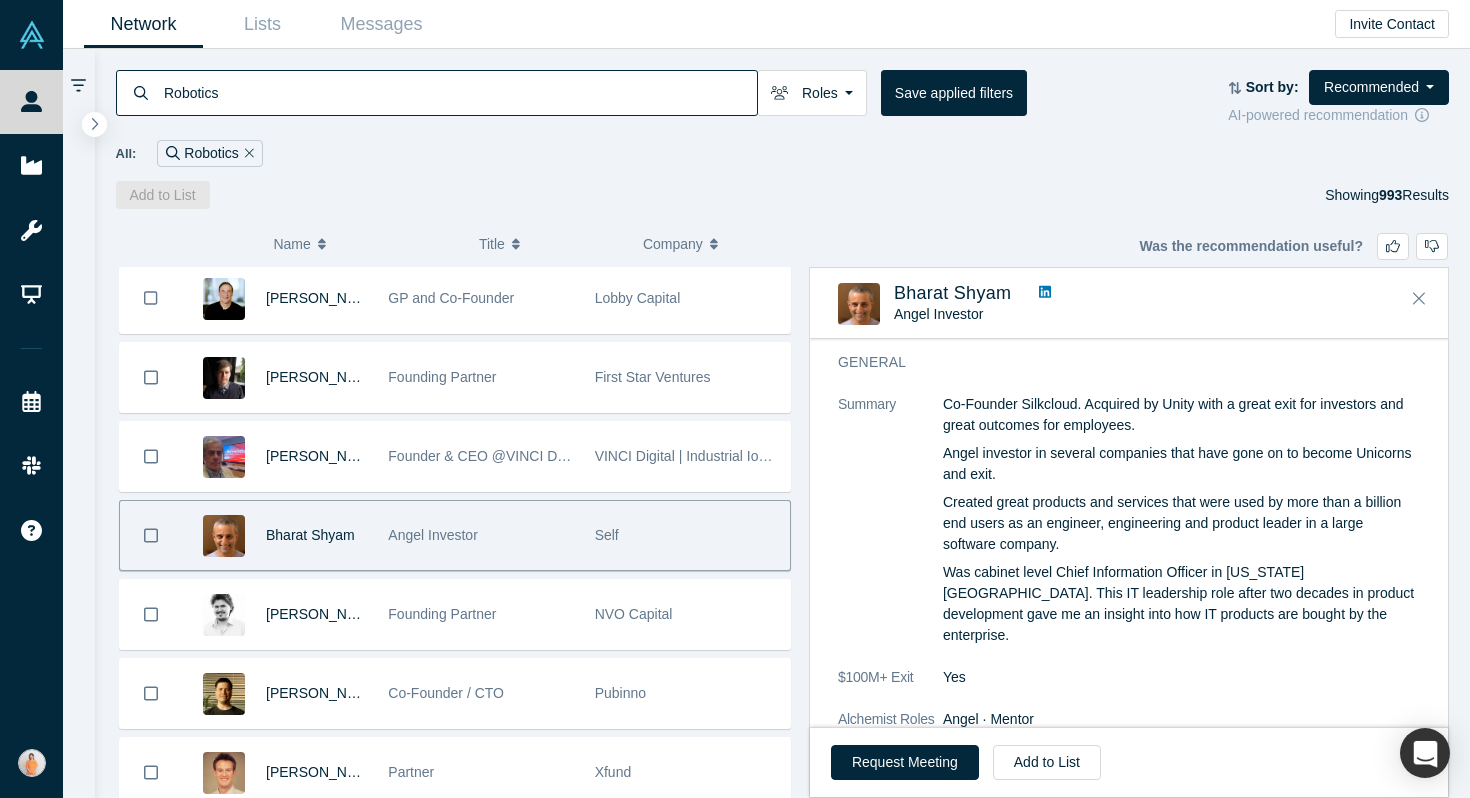 scroll, scrollTop: 97, scrollLeft: 0, axis: vertical 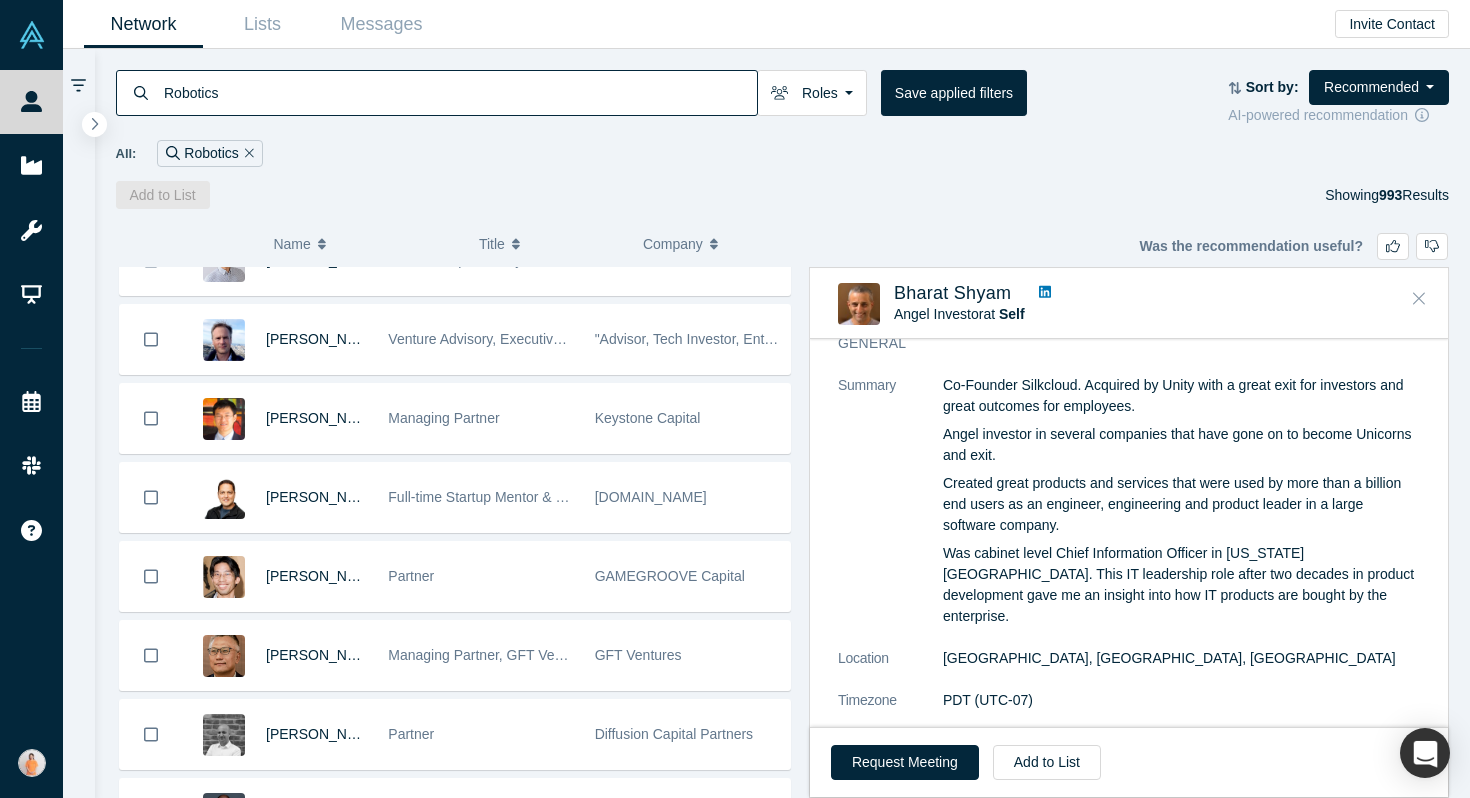 click 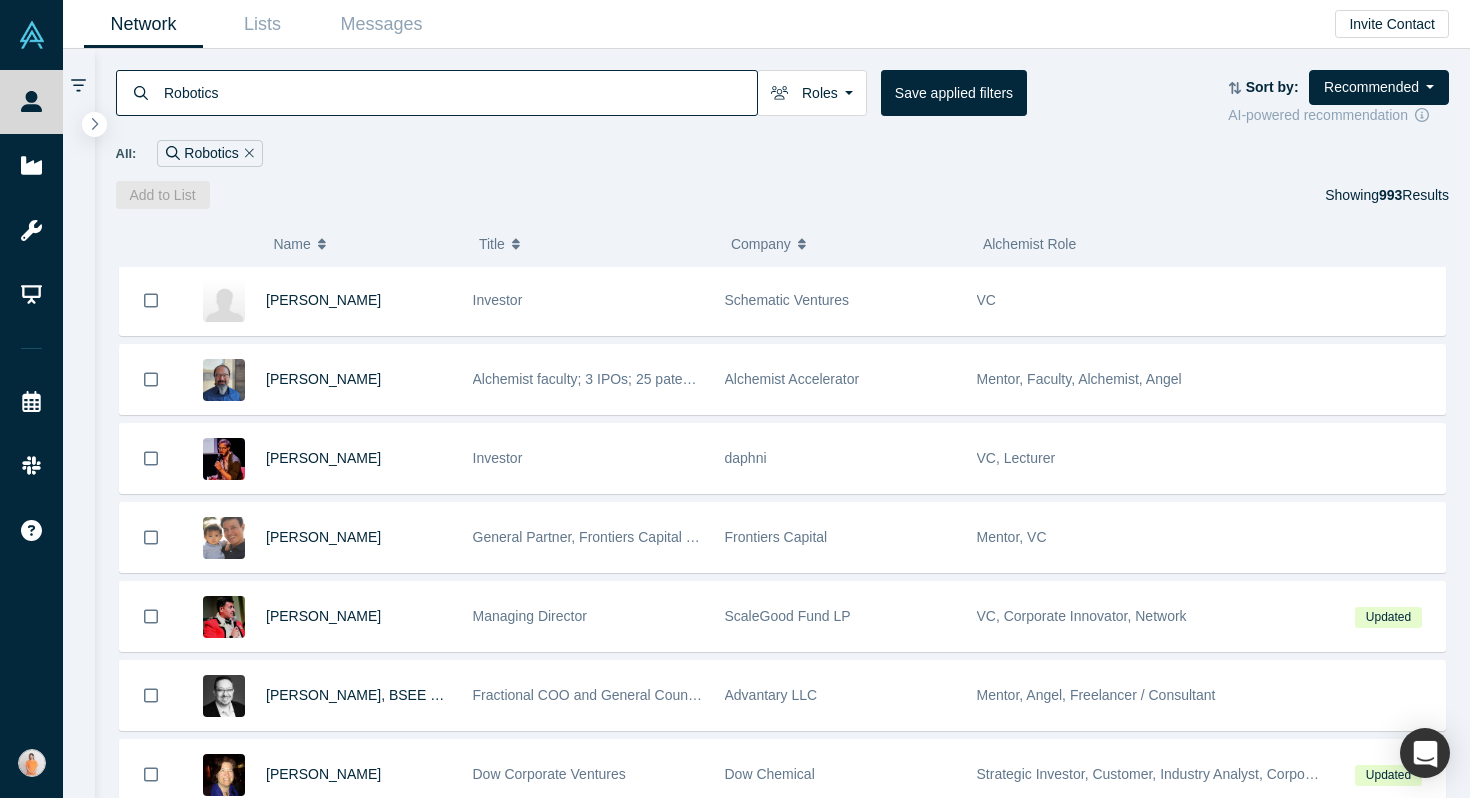 scroll, scrollTop: 1981, scrollLeft: 0, axis: vertical 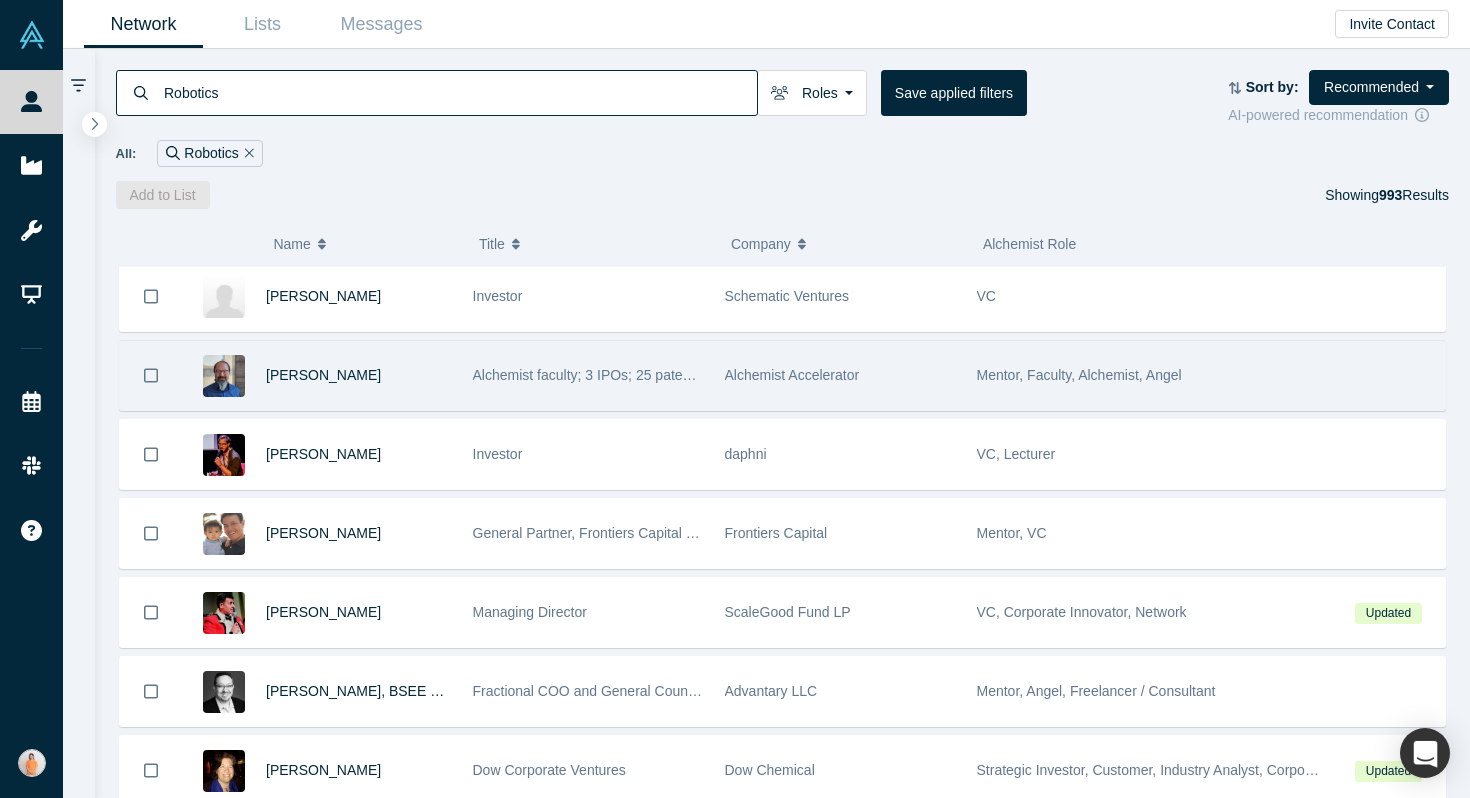 click on "Alchemist faculty; 3 IPOs; 25 patents; VC and angel; early@Google" at bounding box center (588, 375) 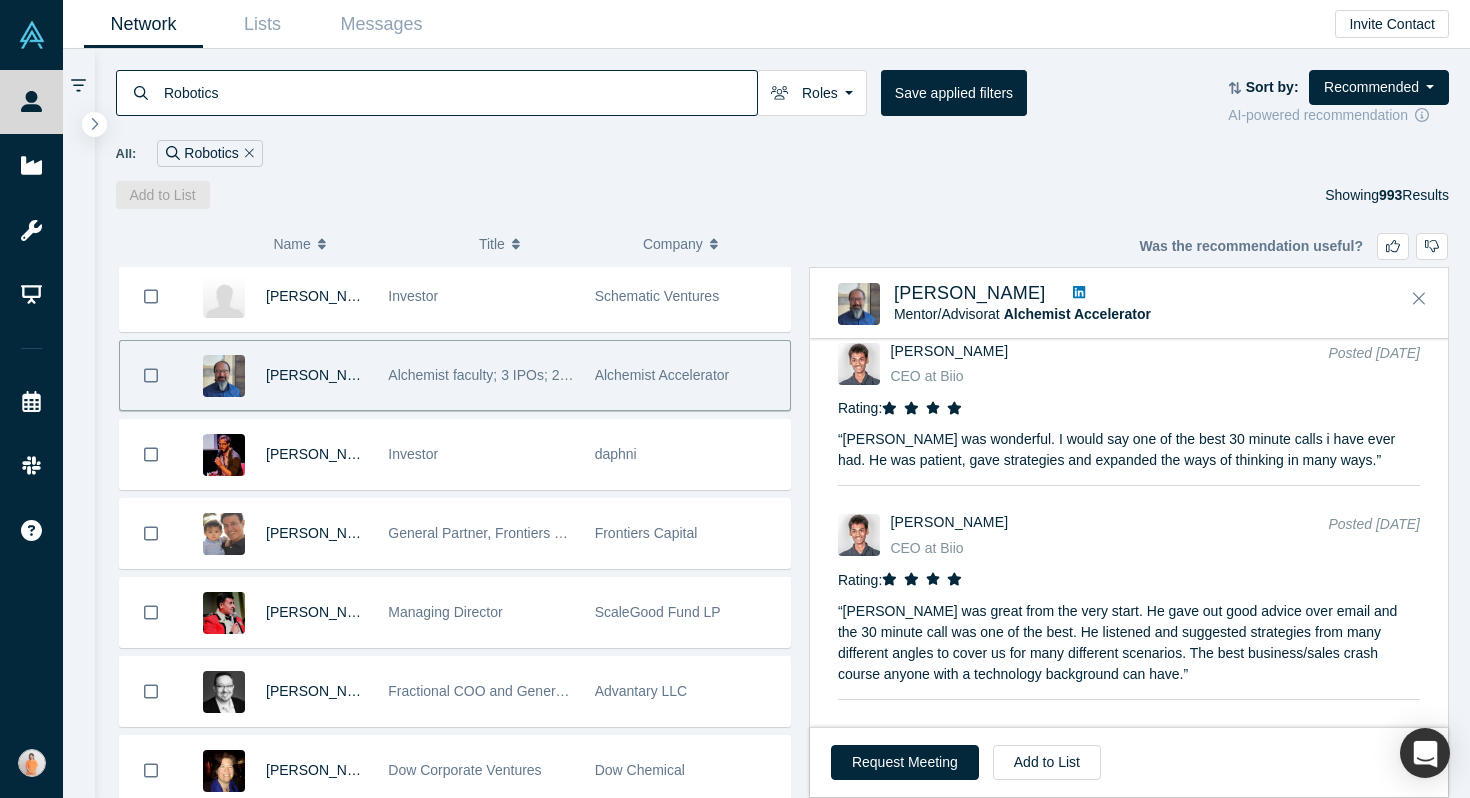 scroll, scrollTop: 1963, scrollLeft: 0, axis: vertical 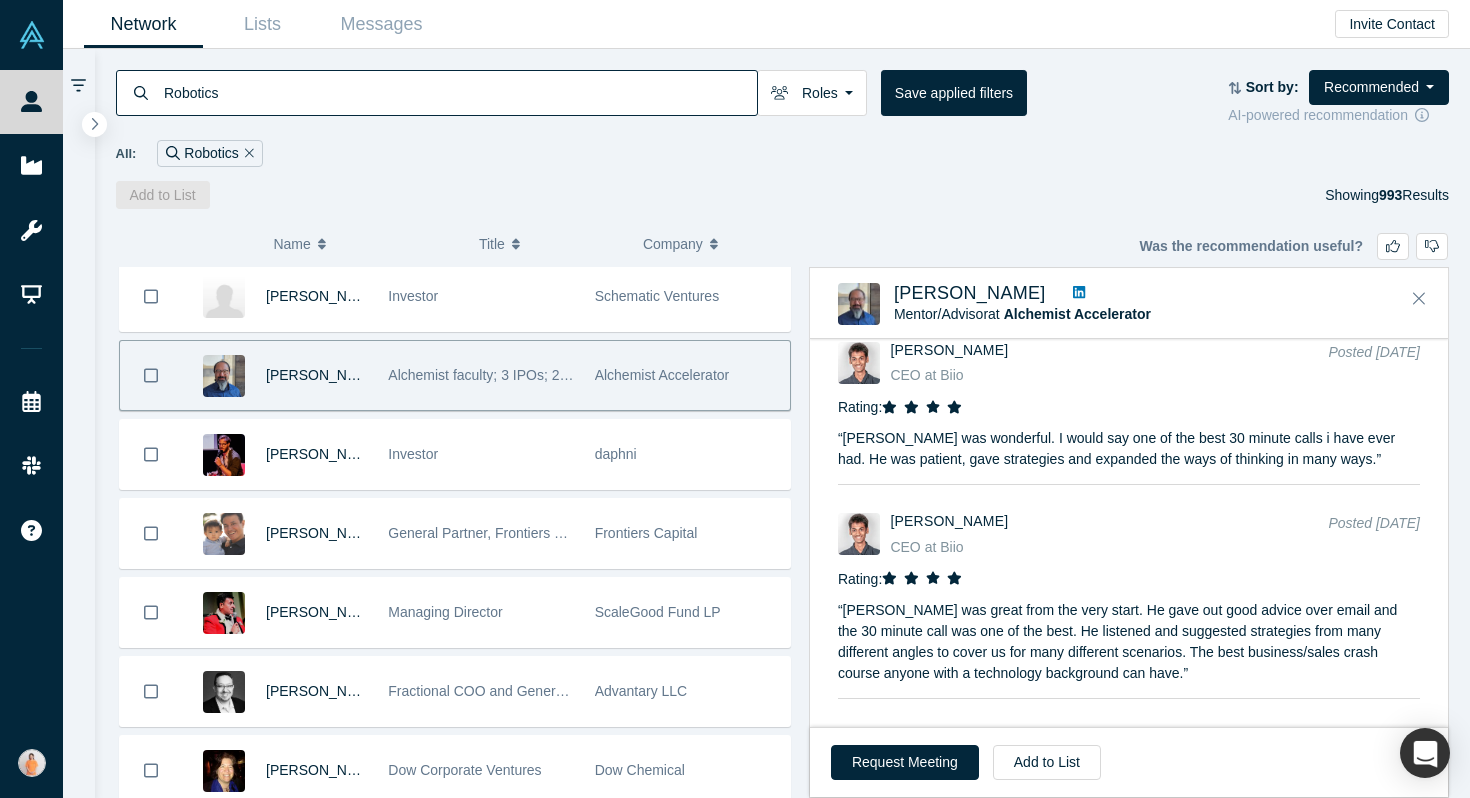click 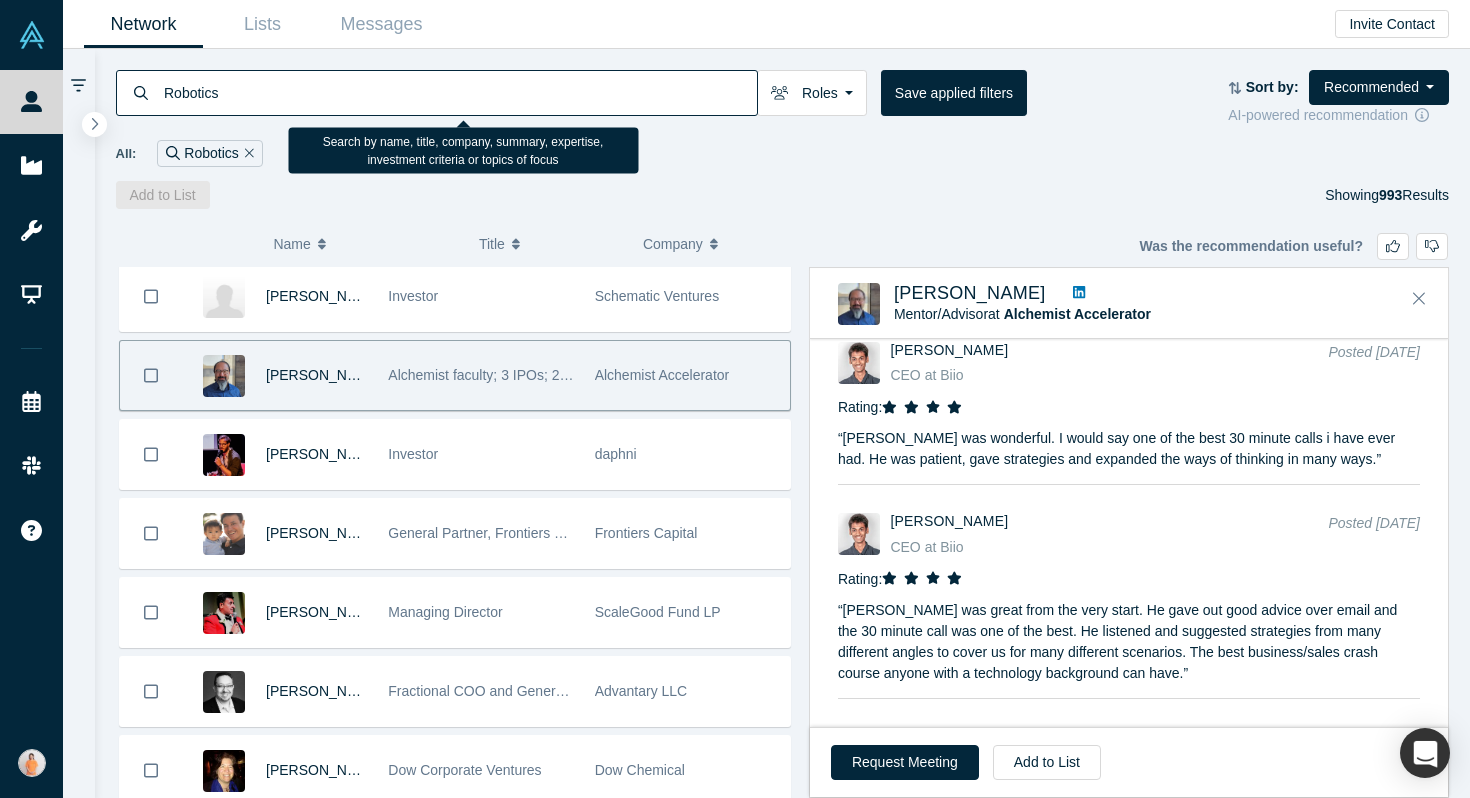 click on "Robotics" at bounding box center (459, 92) 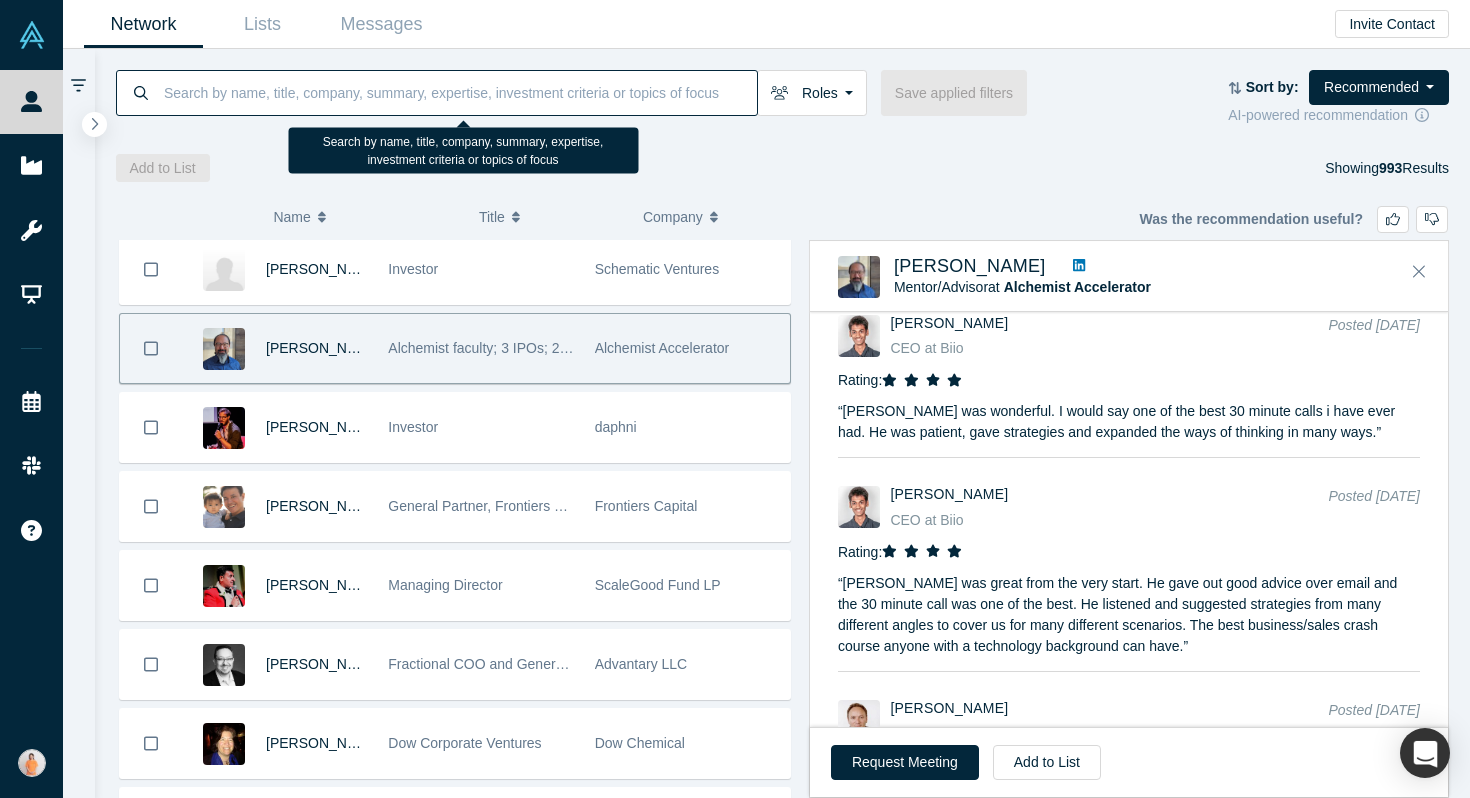 paste on "DJI," 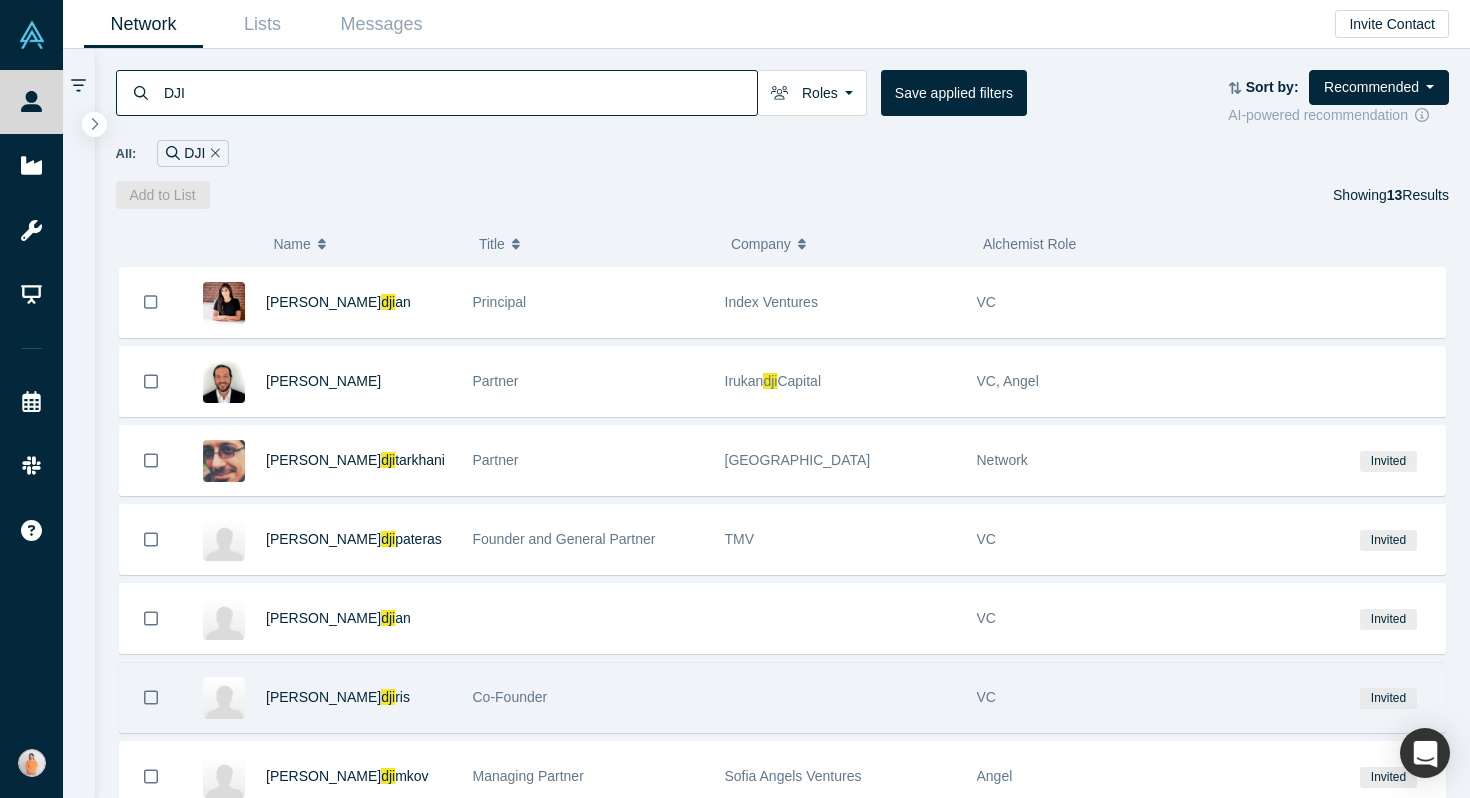 scroll, scrollTop: 0, scrollLeft: 0, axis: both 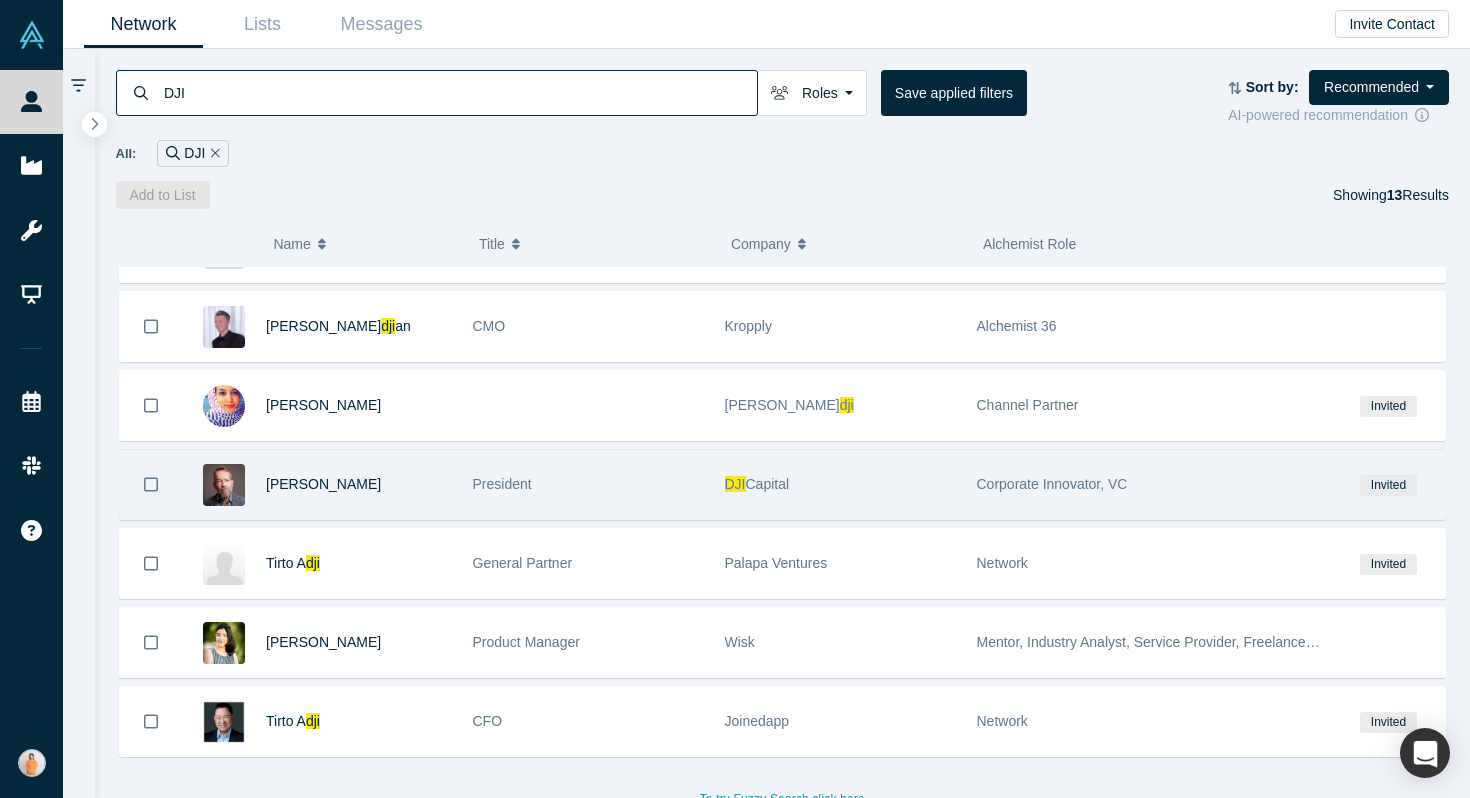 type on "DJI" 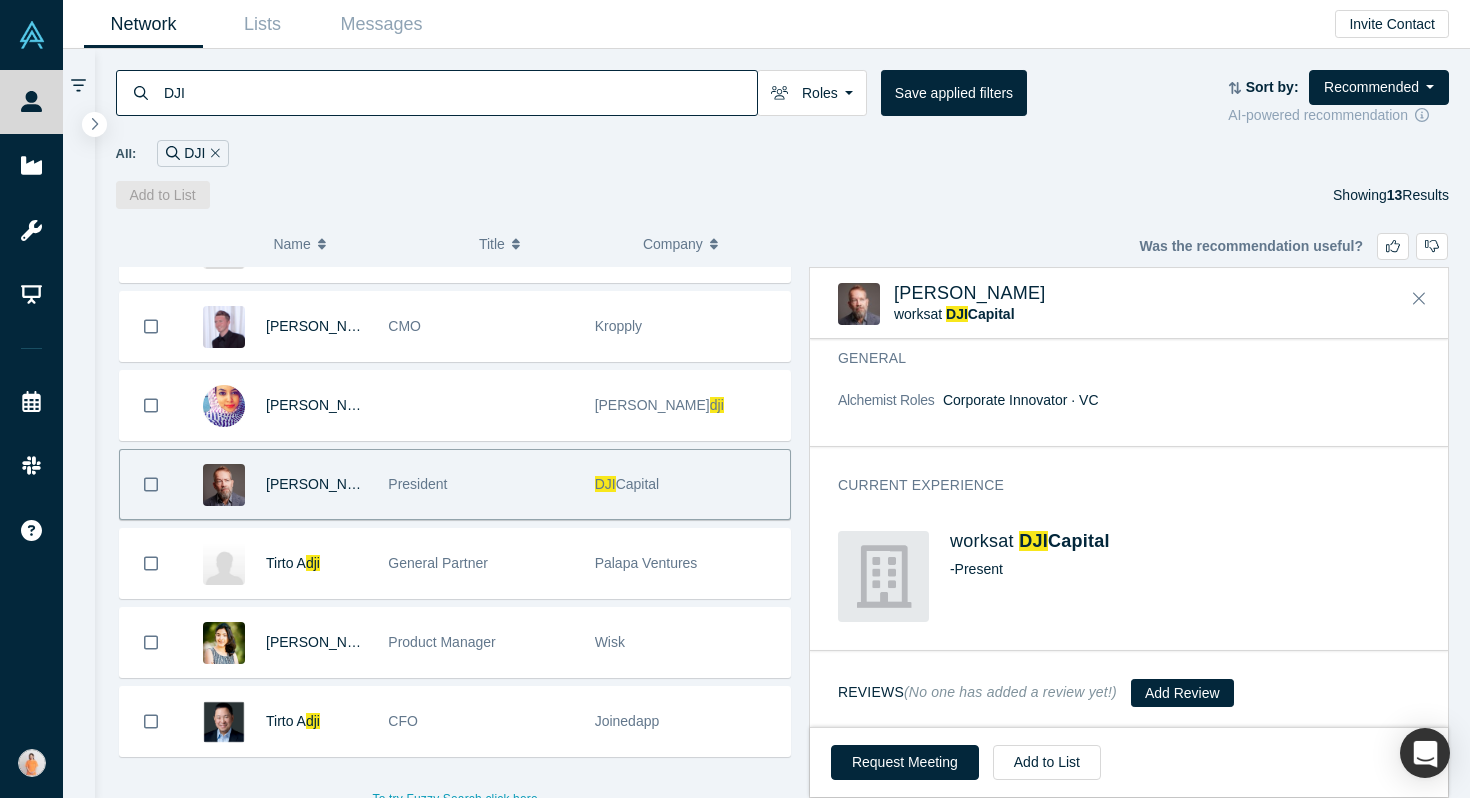 scroll, scrollTop: 82, scrollLeft: 0, axis: vertical 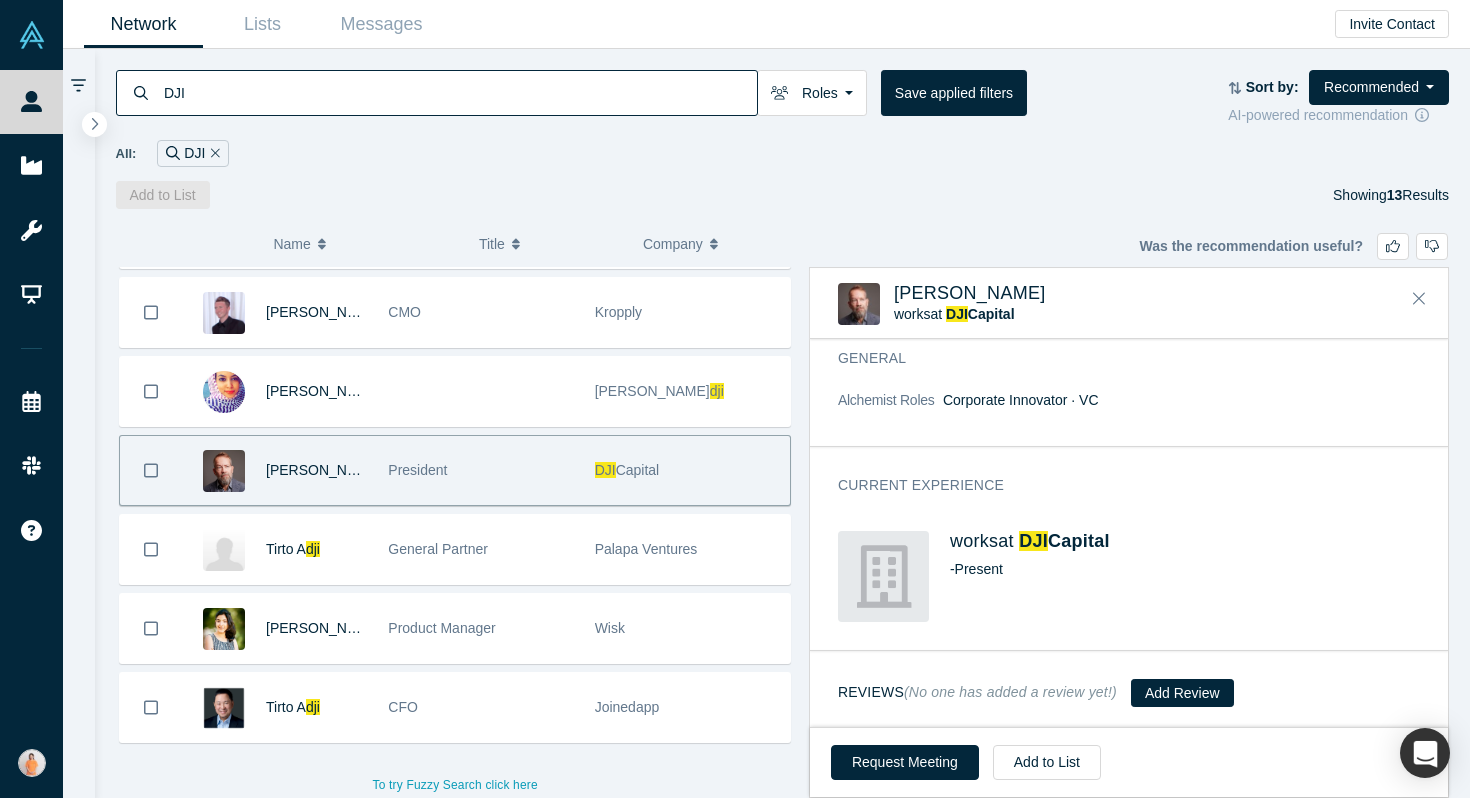 drag, startPoint x: 243, startPoint y: 93, endPoint x: 102, endPoint y: 93, distance: 141 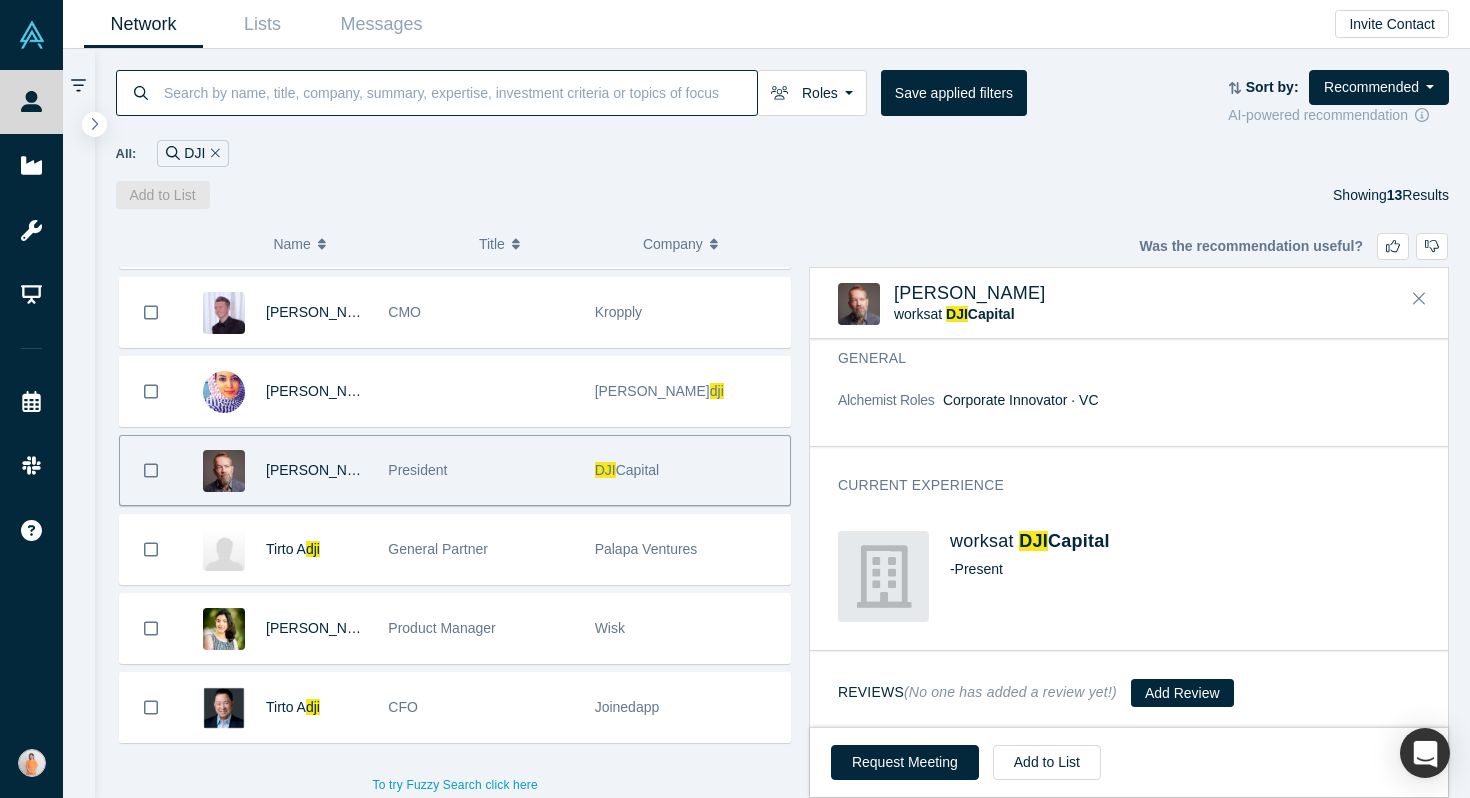 scroll, scrollTop: 516, scrollLeft: 0, axis: vertical 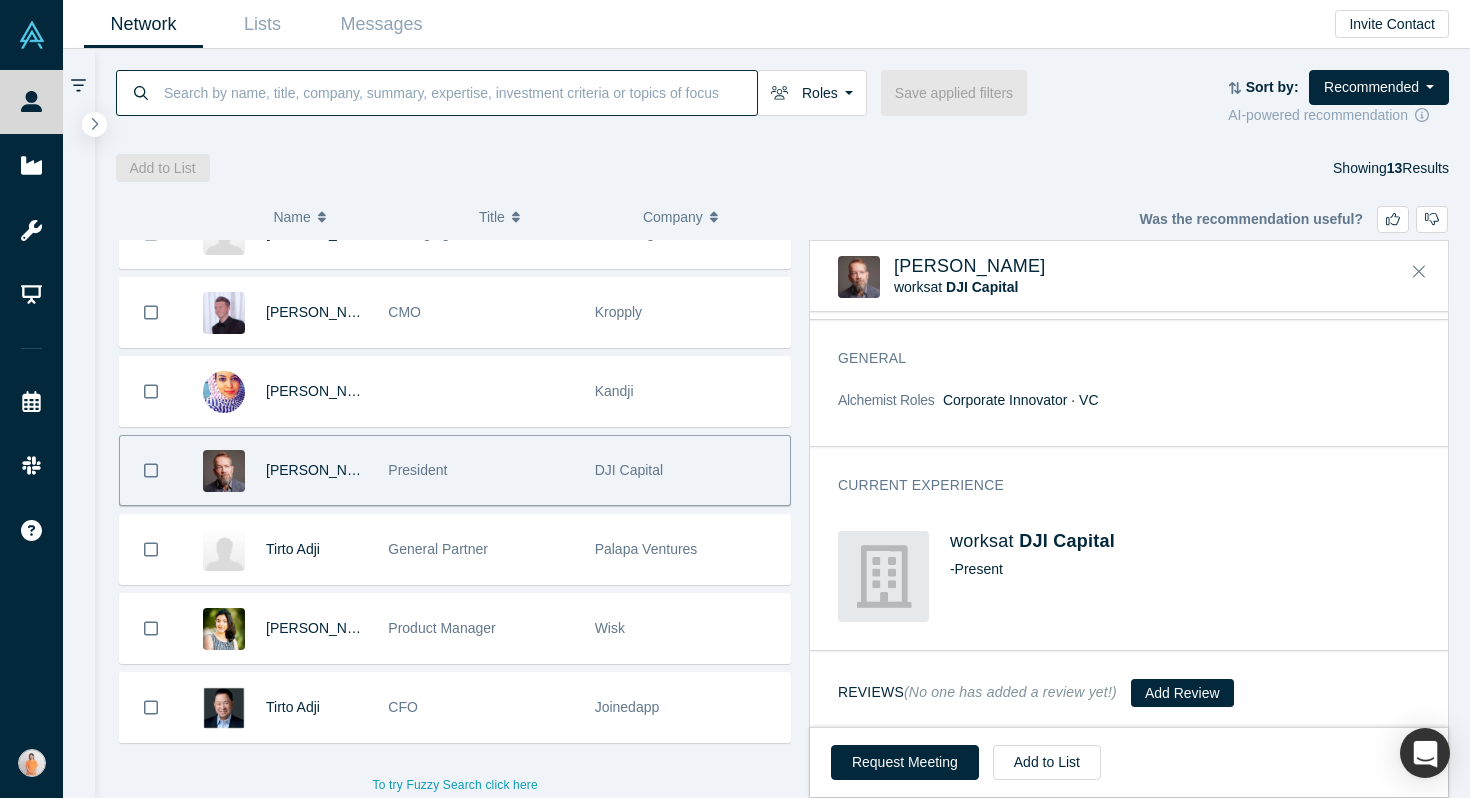 paste on "3DR" 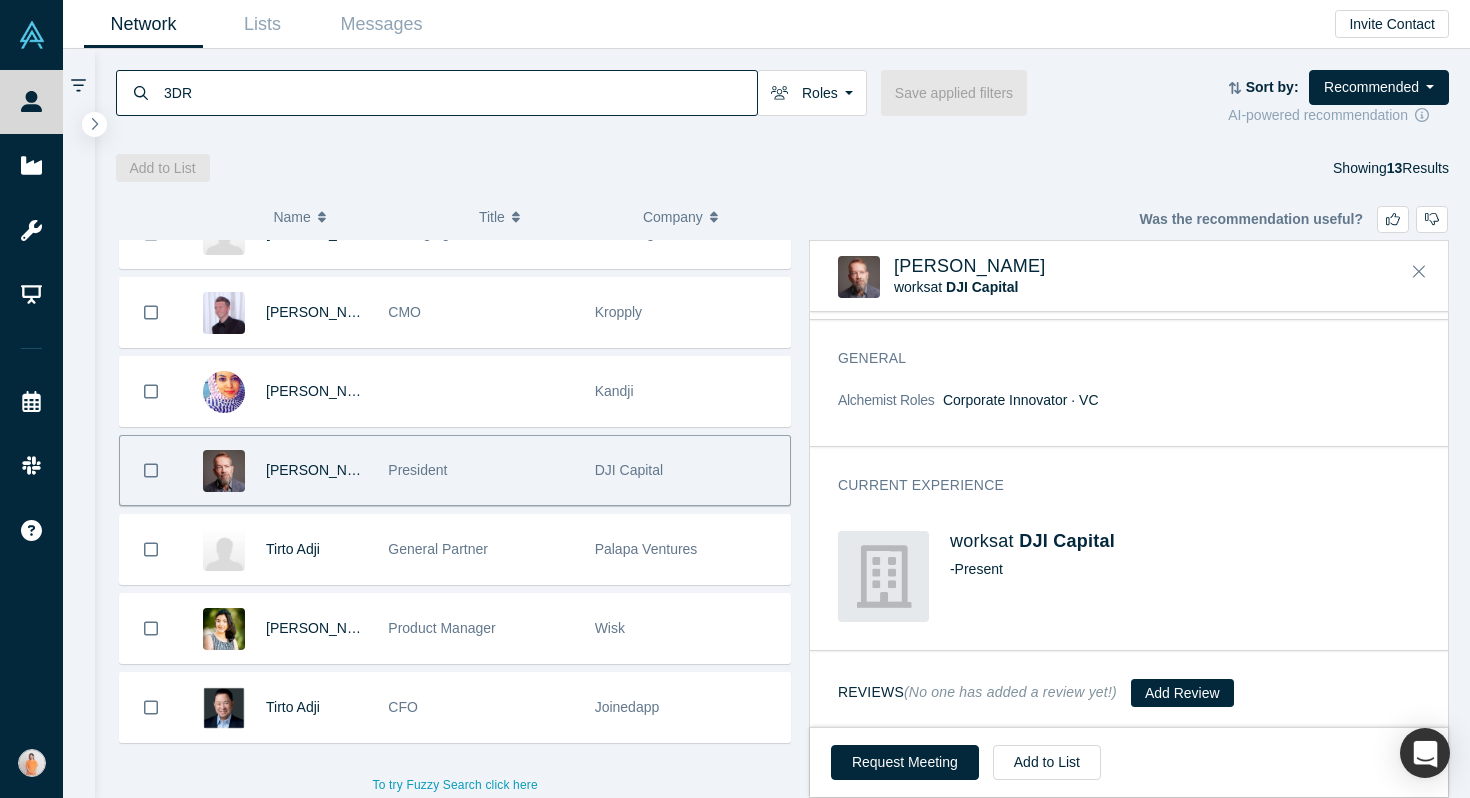 scroll, scrollTop: 543, scrollLeft: 0, axis: vertical 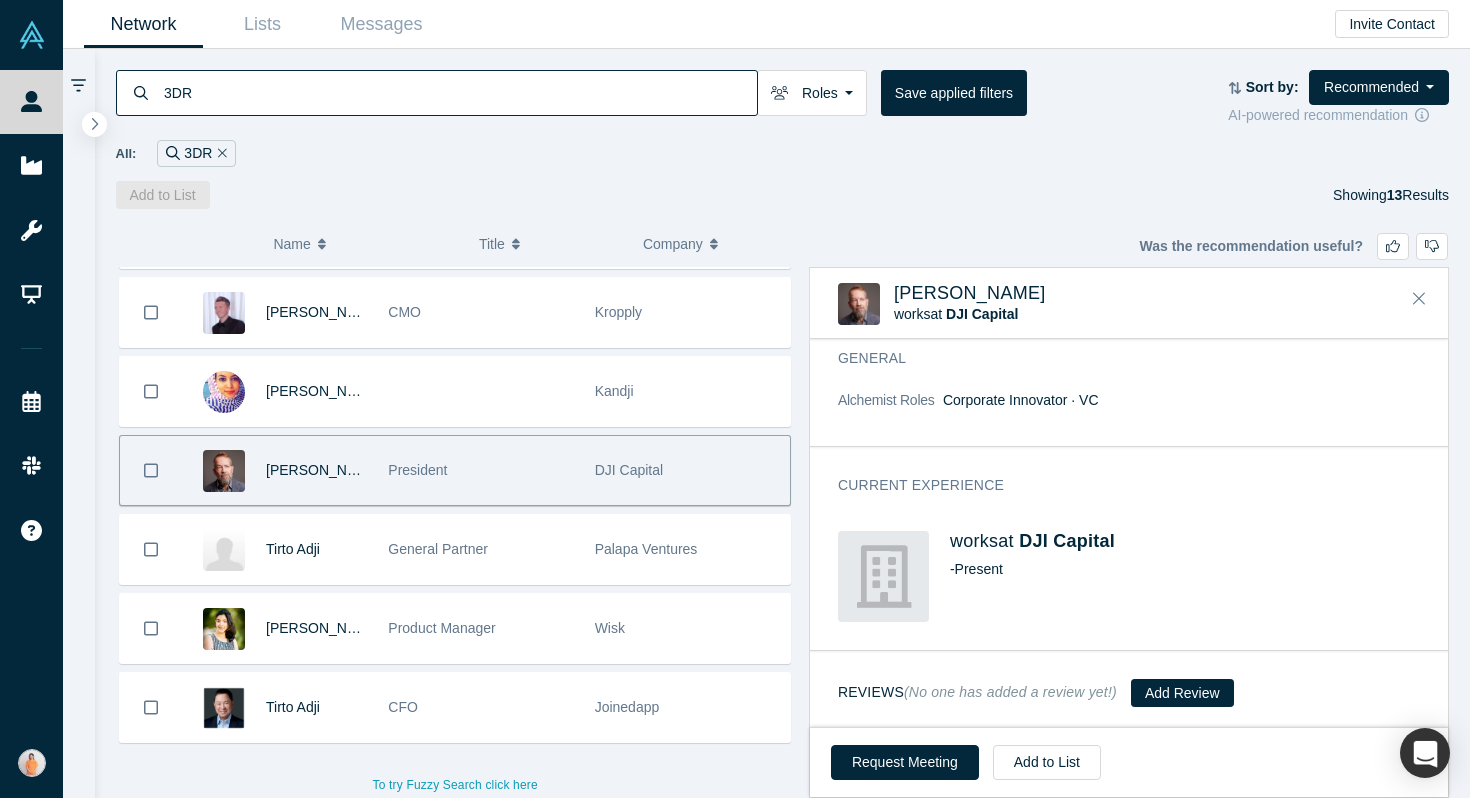 type on "3DR" 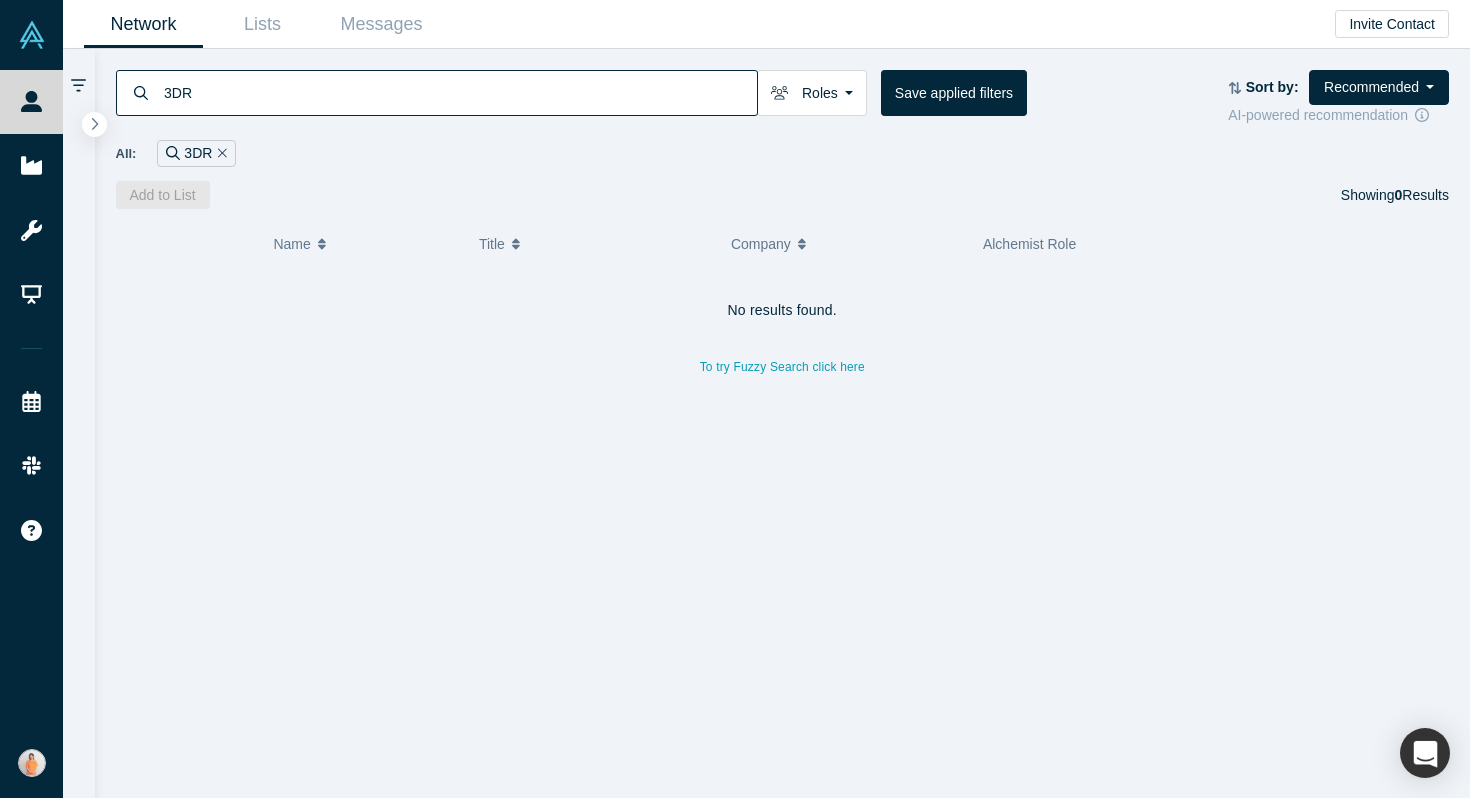 scroll, scrollTop: 0, scrollLeft: 0, axis: both 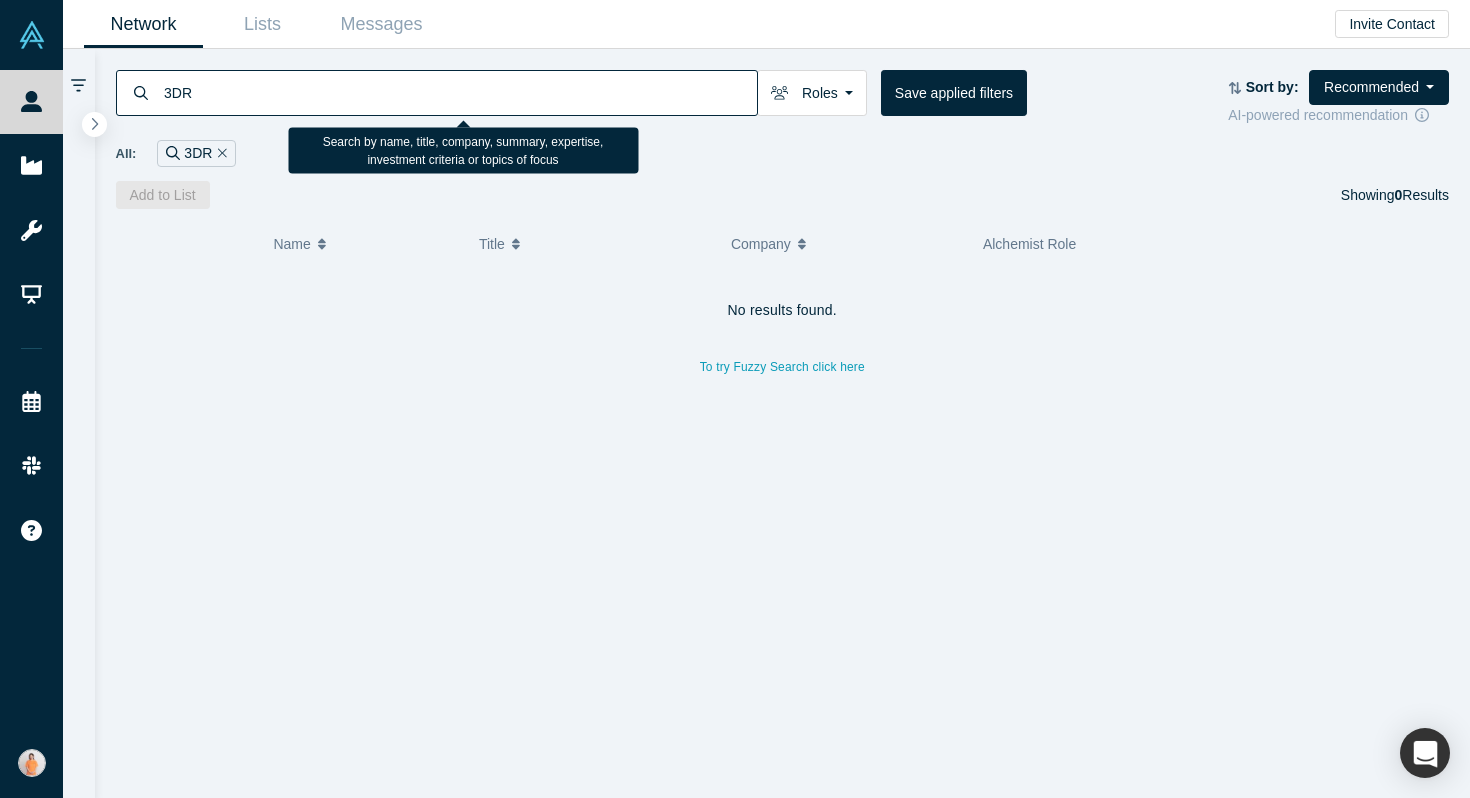 drag, startPoint x: 198, startPoint y: 93, endPoint x: 103, endPoint y: 83, distance: 95.524864 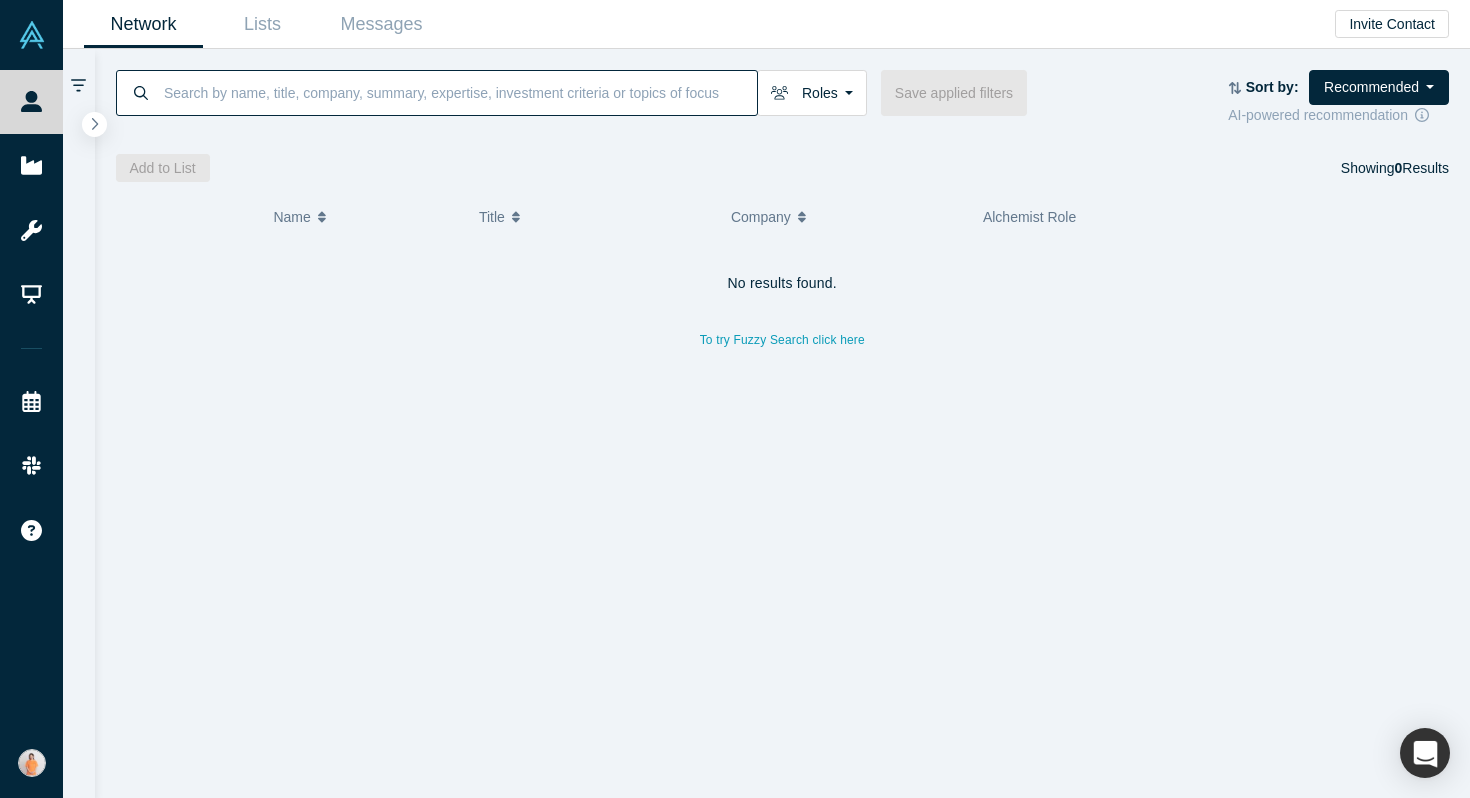 paste on "Autel," 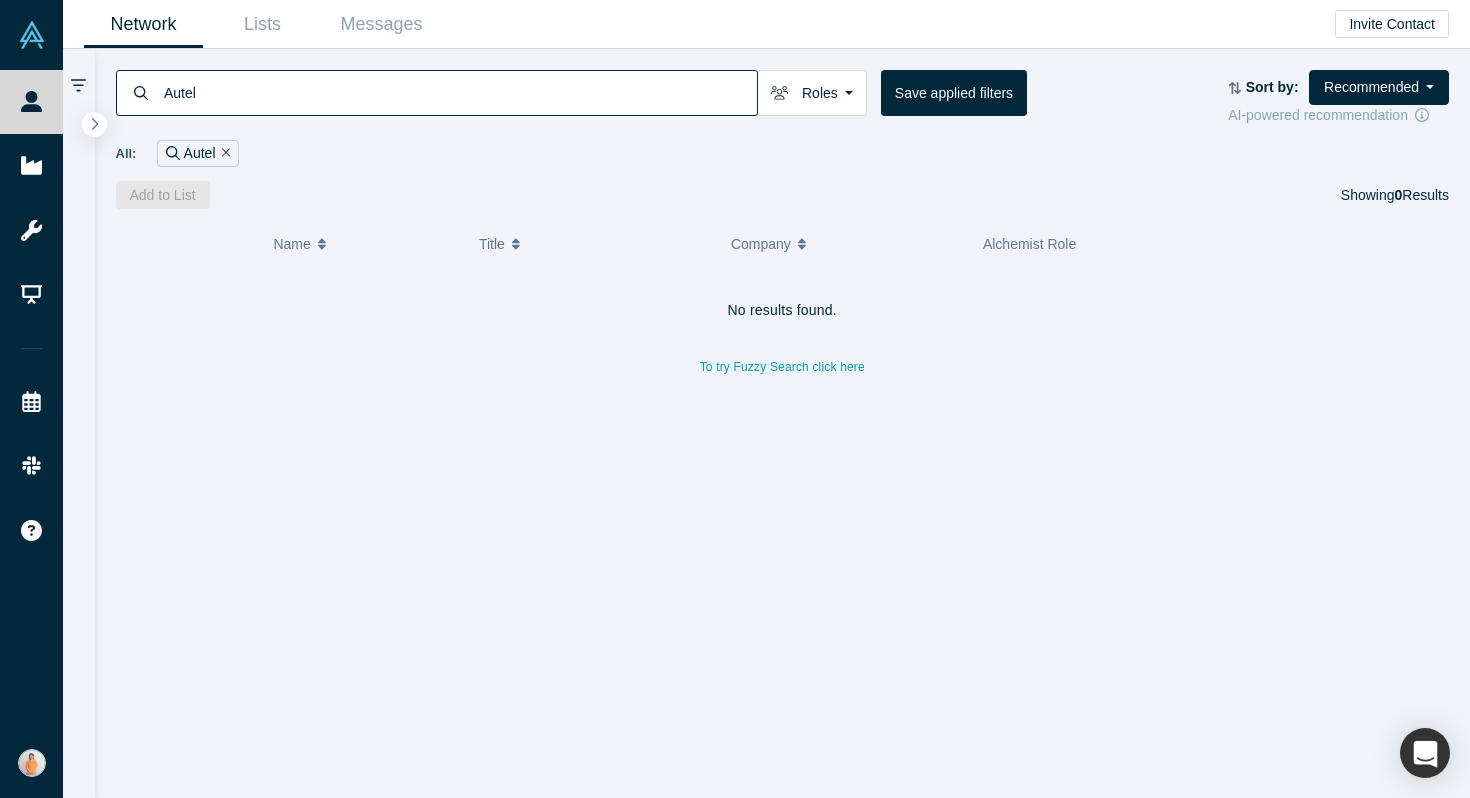 type on "Autel" 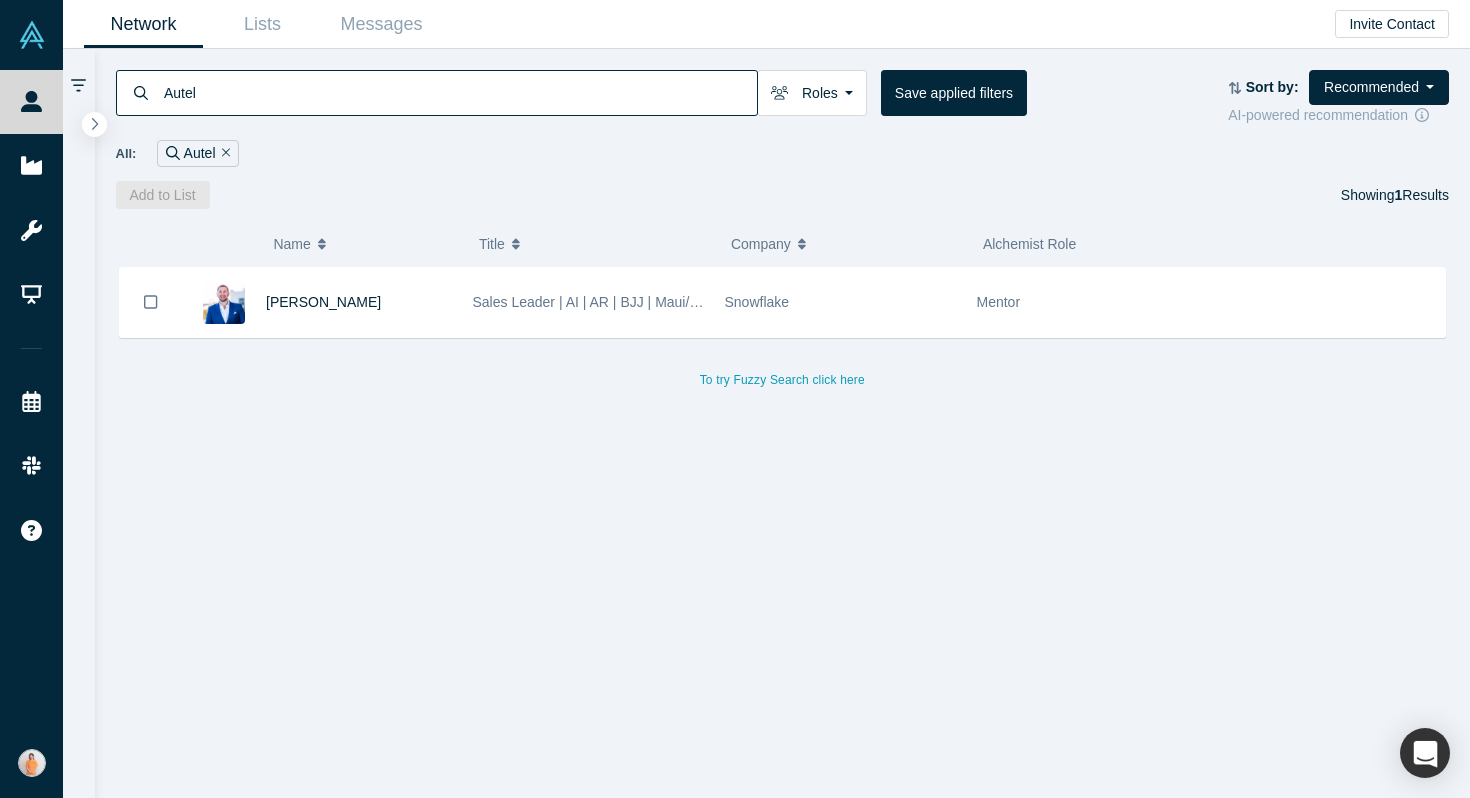 scroll, scrollTop: 0, scrollLeft: 0, axis: both 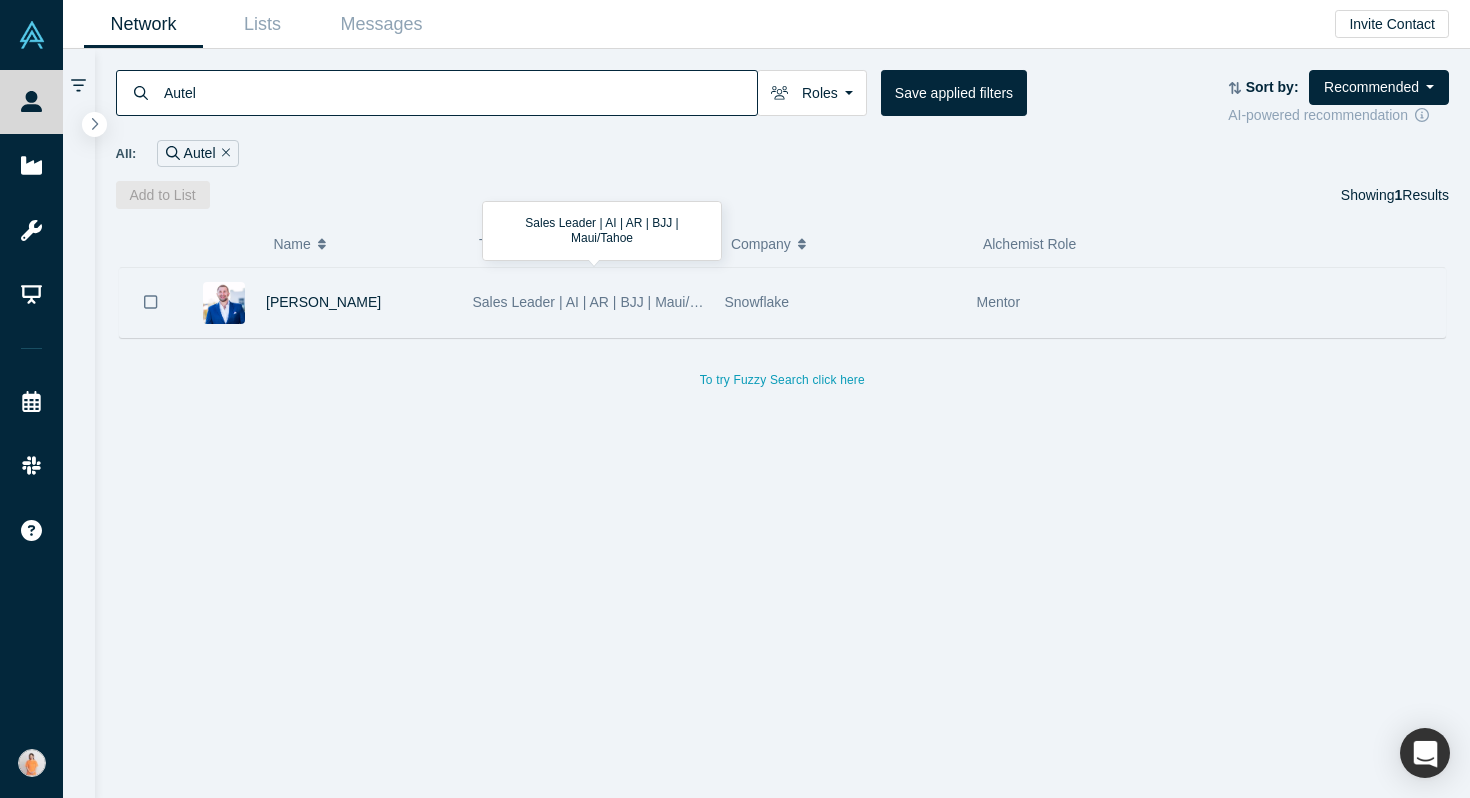 click on "Sales Leader | AI | AR | BJJ | Maui/Tahoe" at bounding box center (600, 302) 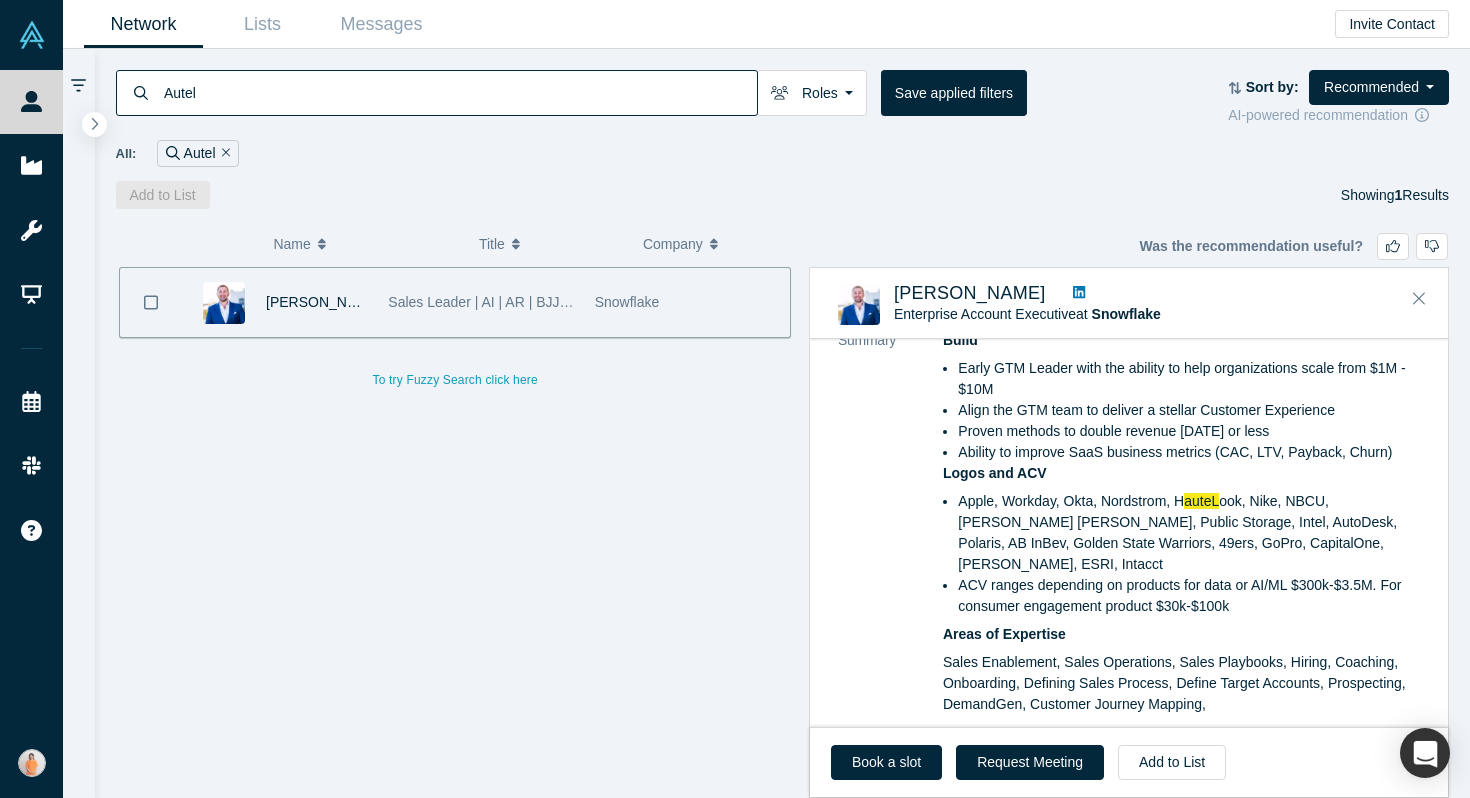 scroll, scrollTop: 145, scrollLeft: 0, axis: vertical 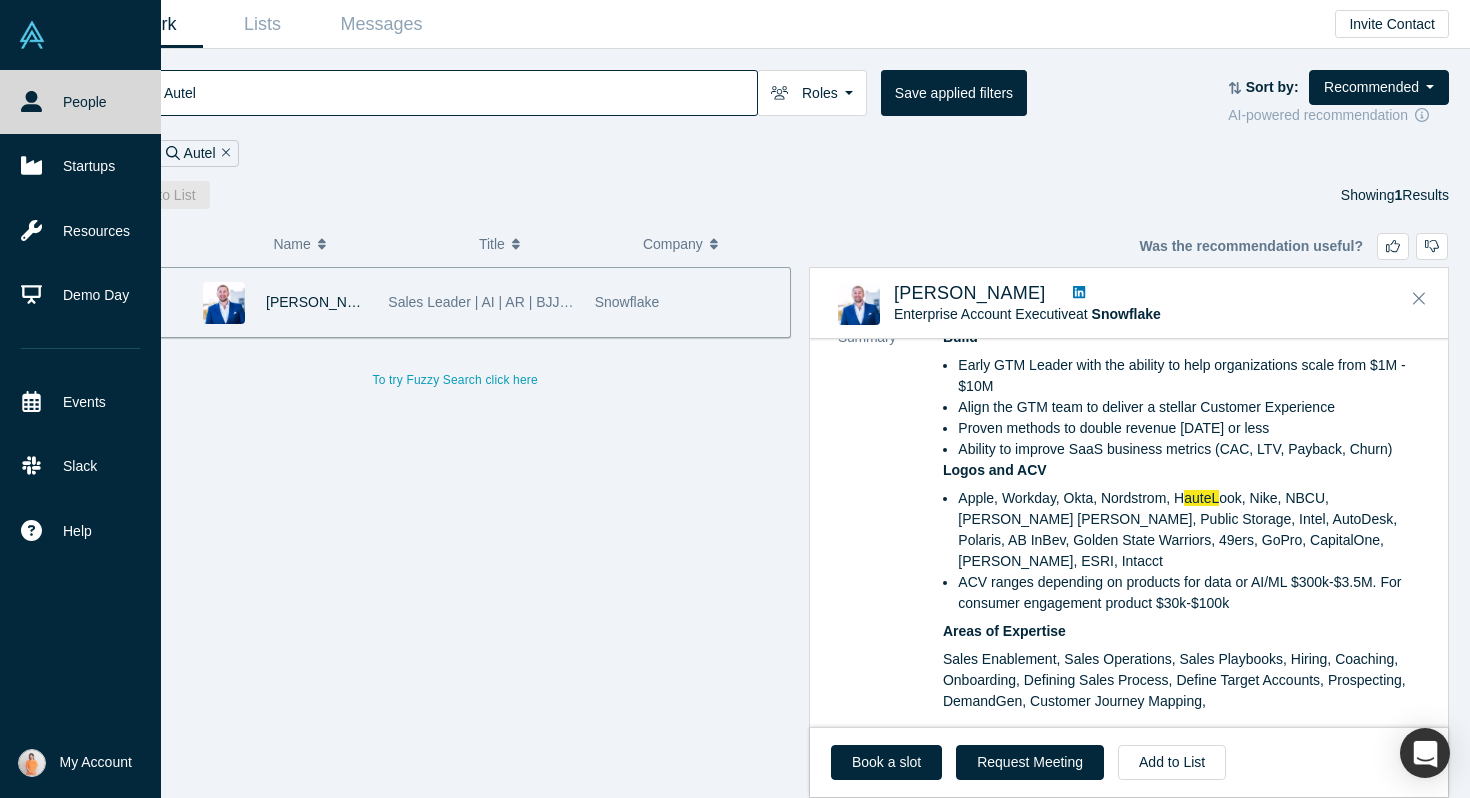 drag, startPoint x: 256, startPoint y: 88, endPoint x: 57, endPoint y: 88, distance: 199 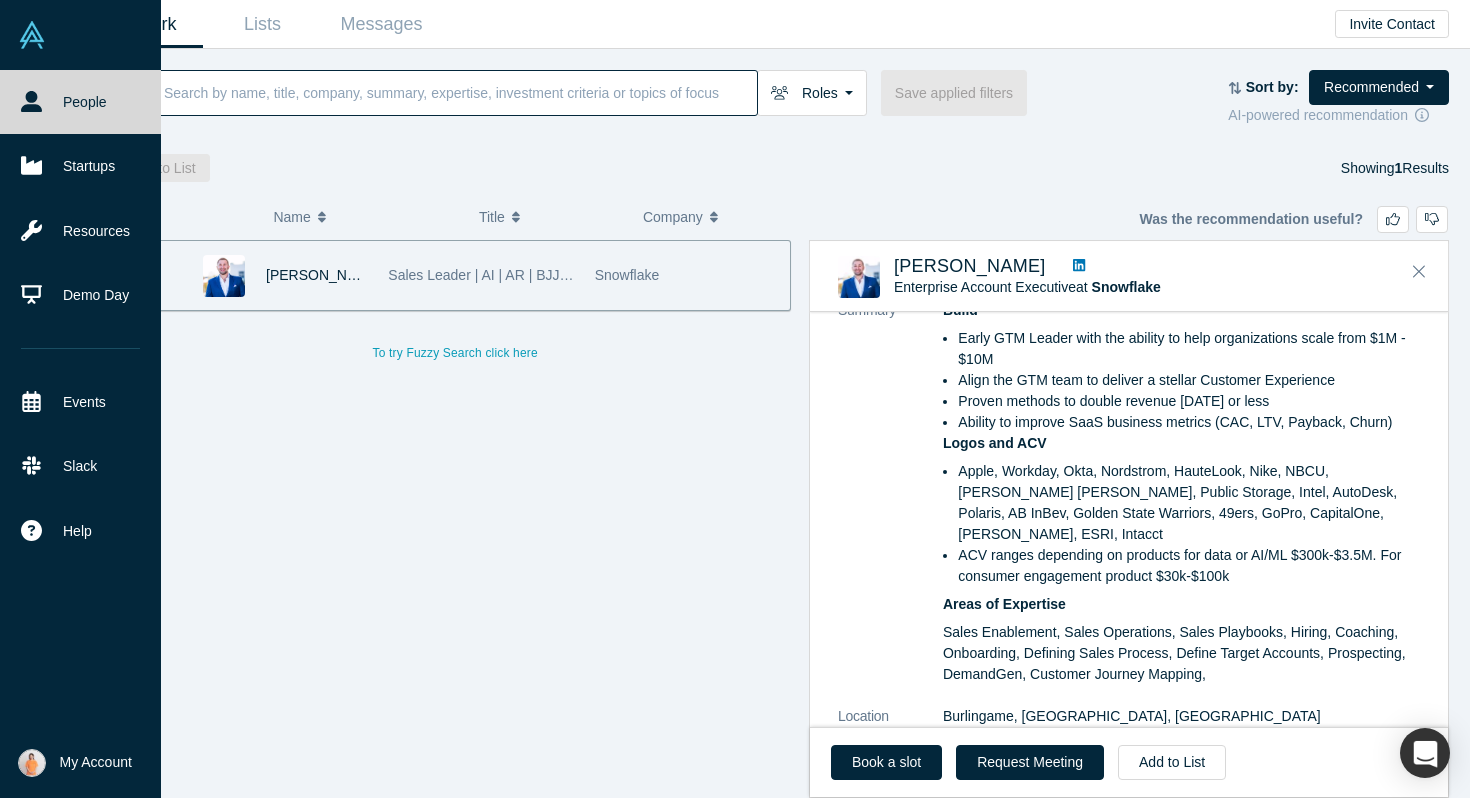 paste on "Skydio" 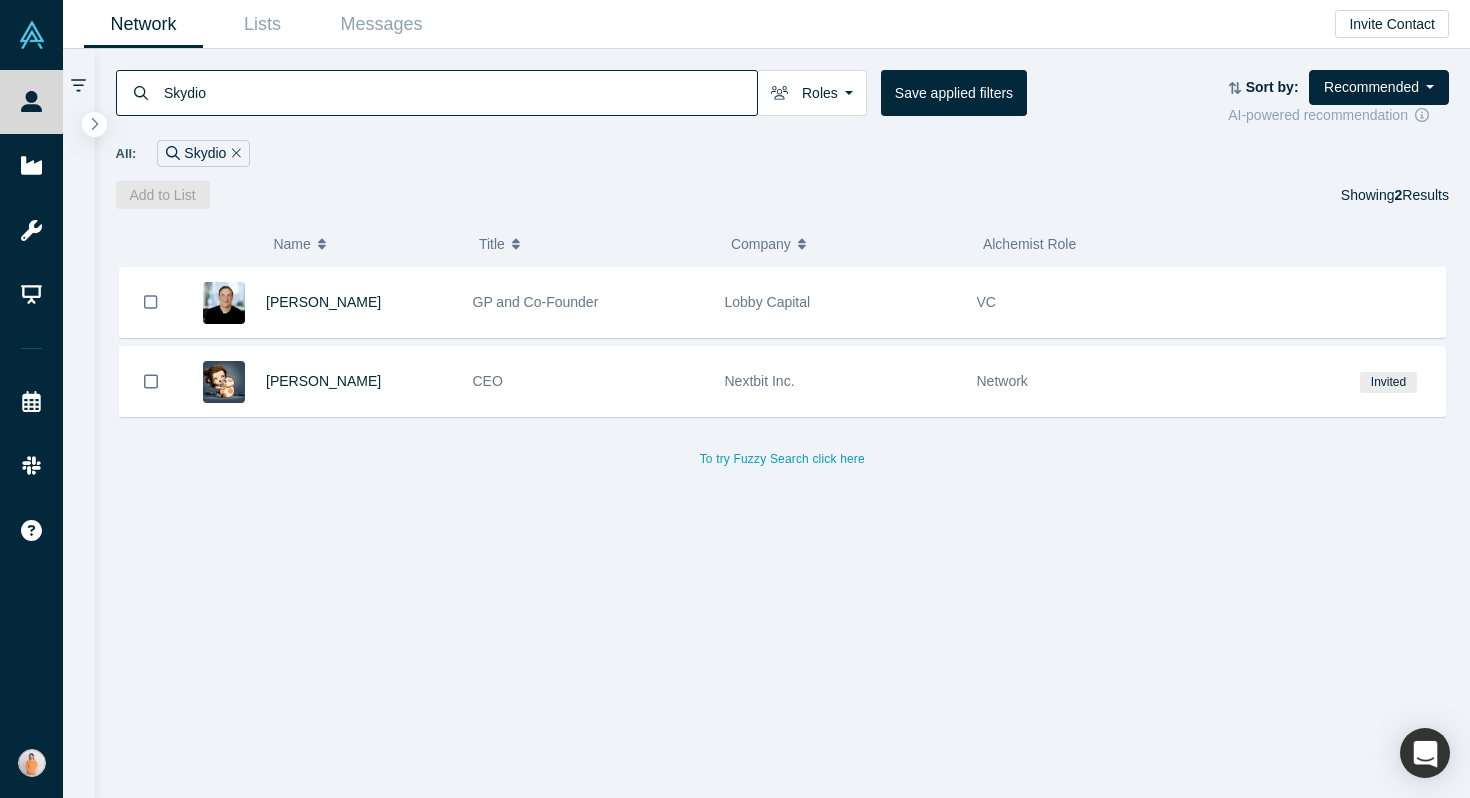 scroll, scrollTop: 0, scrollLeft: 0, axis: both 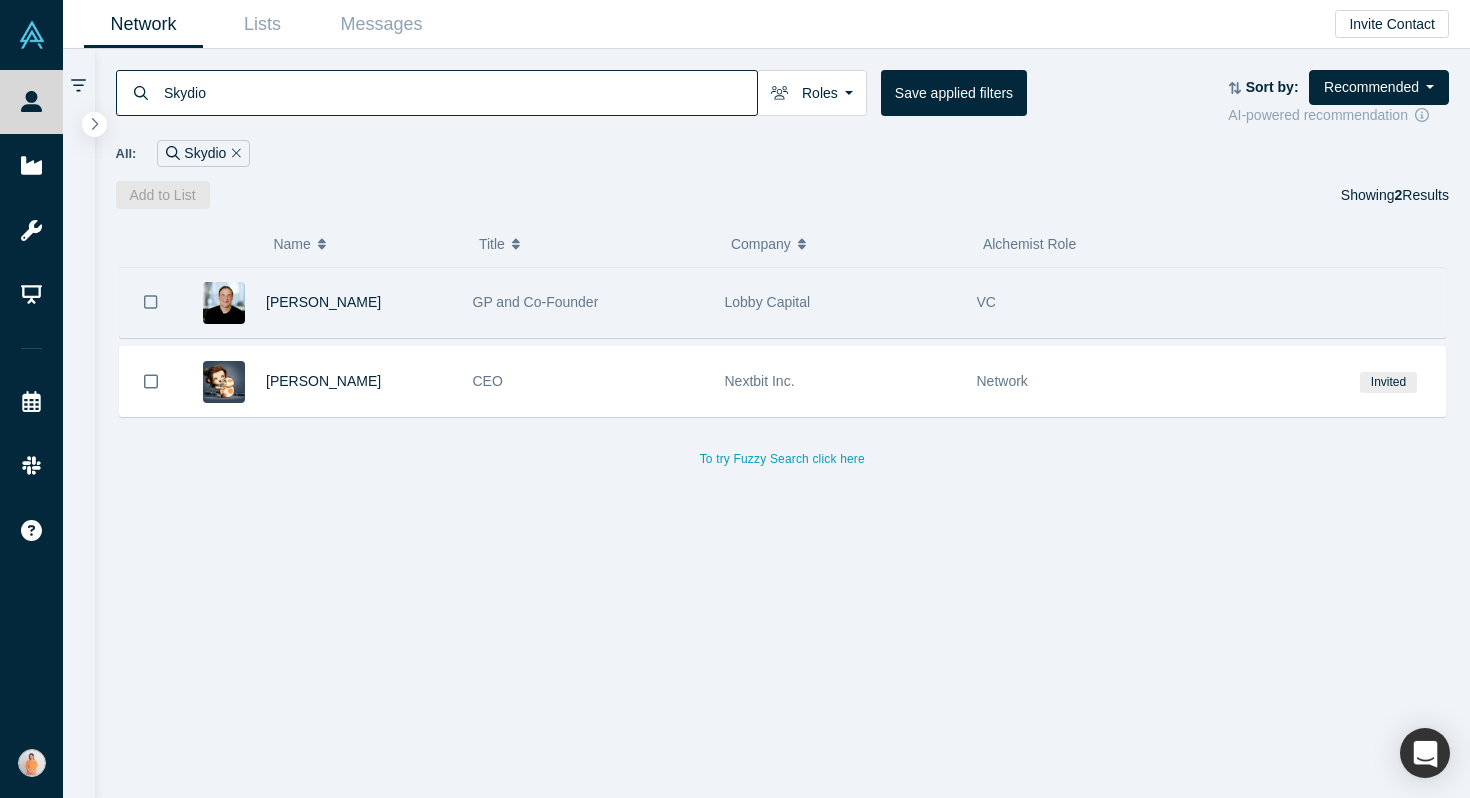type on "Skydio" 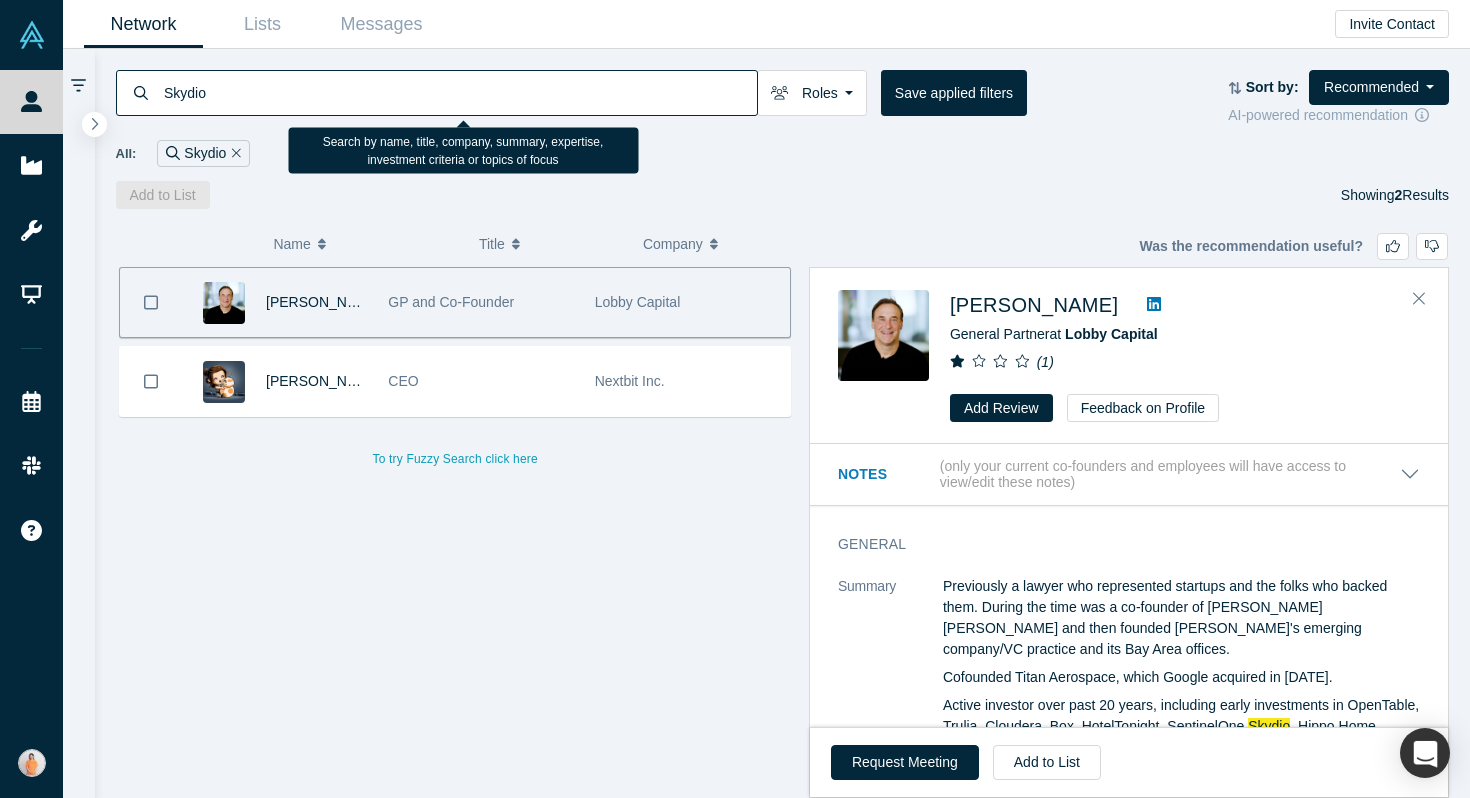 drag, startPoint x: 243, startPoint y: 93, endPoint x: 95, endPoint y: 93, distance: 148 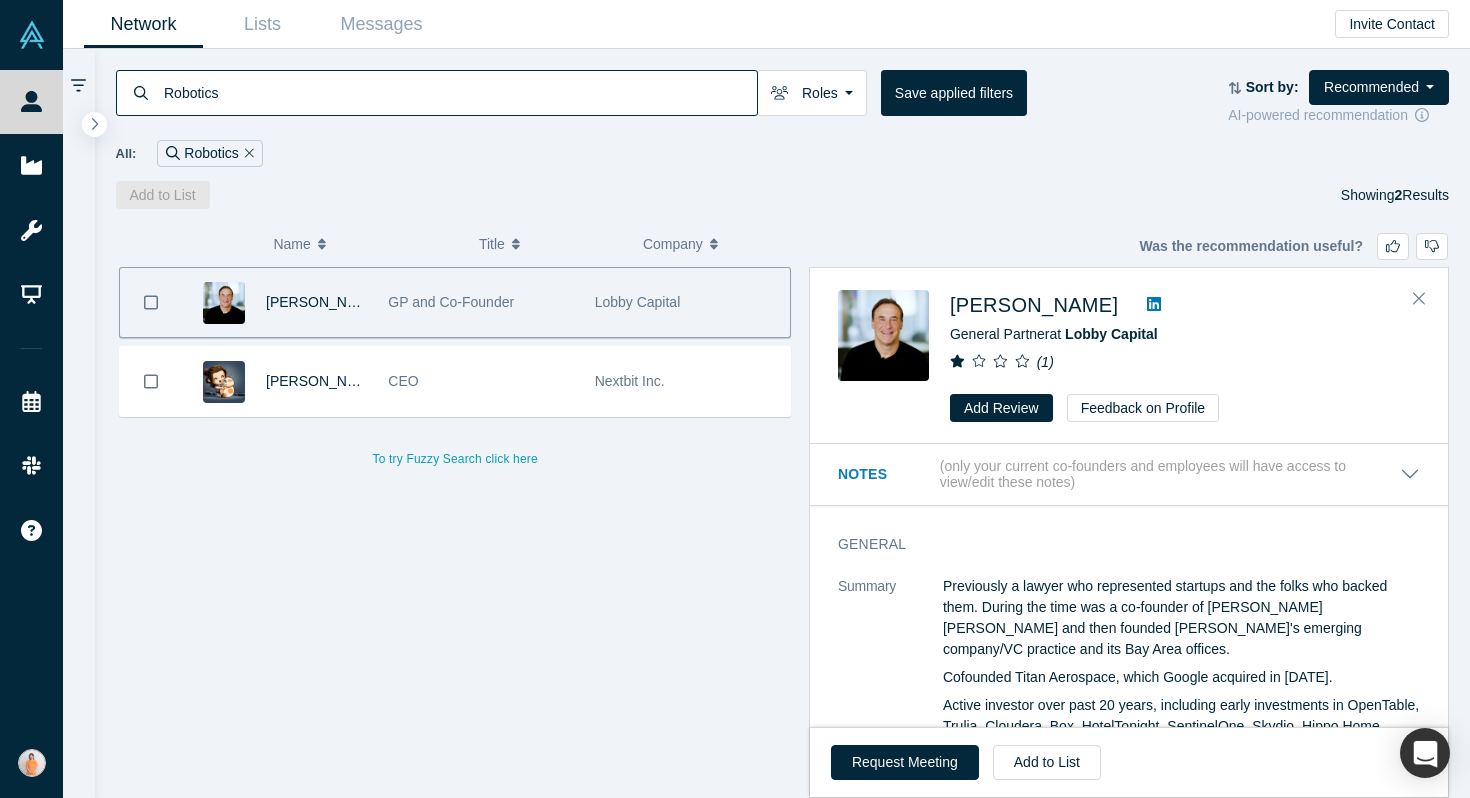 type on "Robotics" 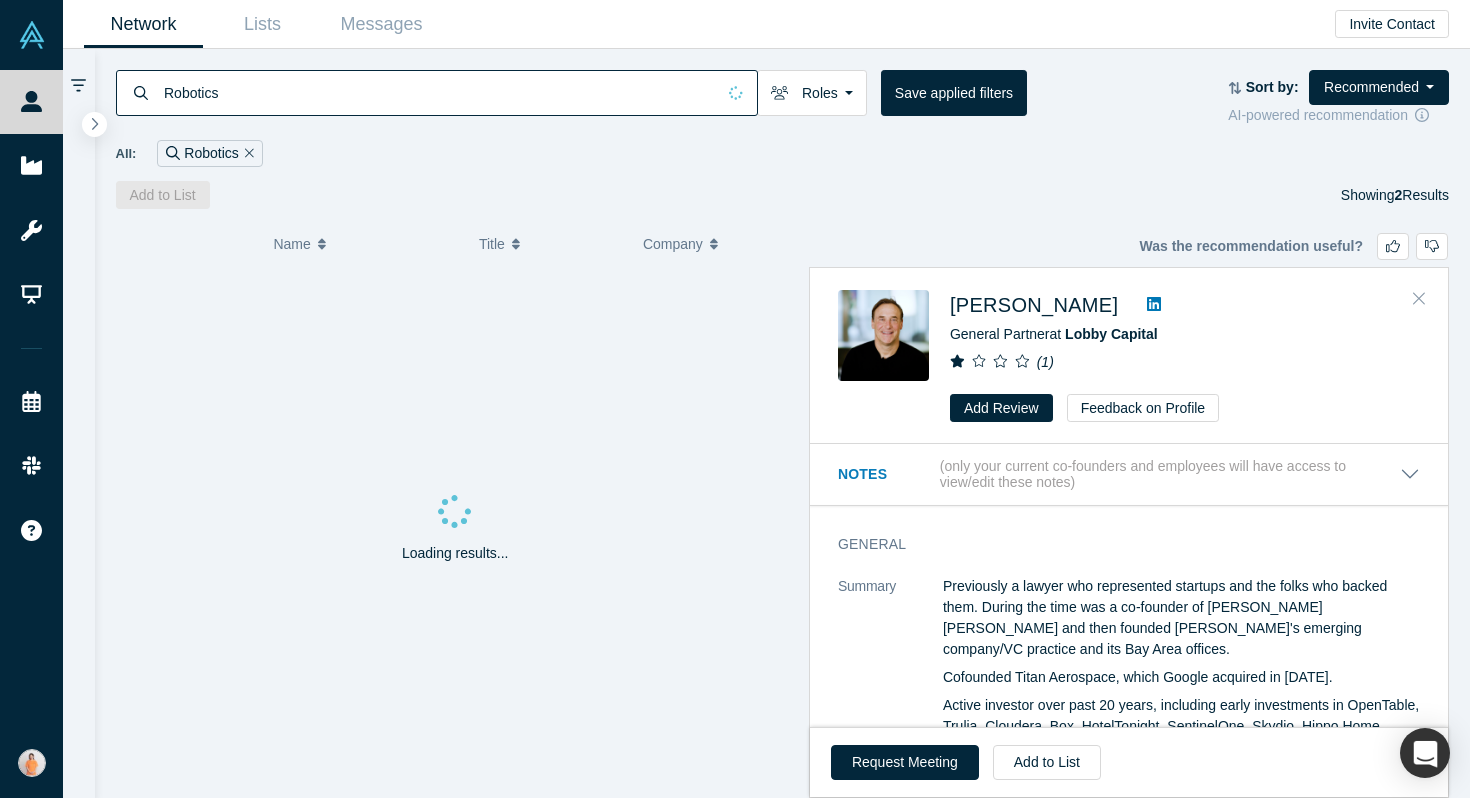 click 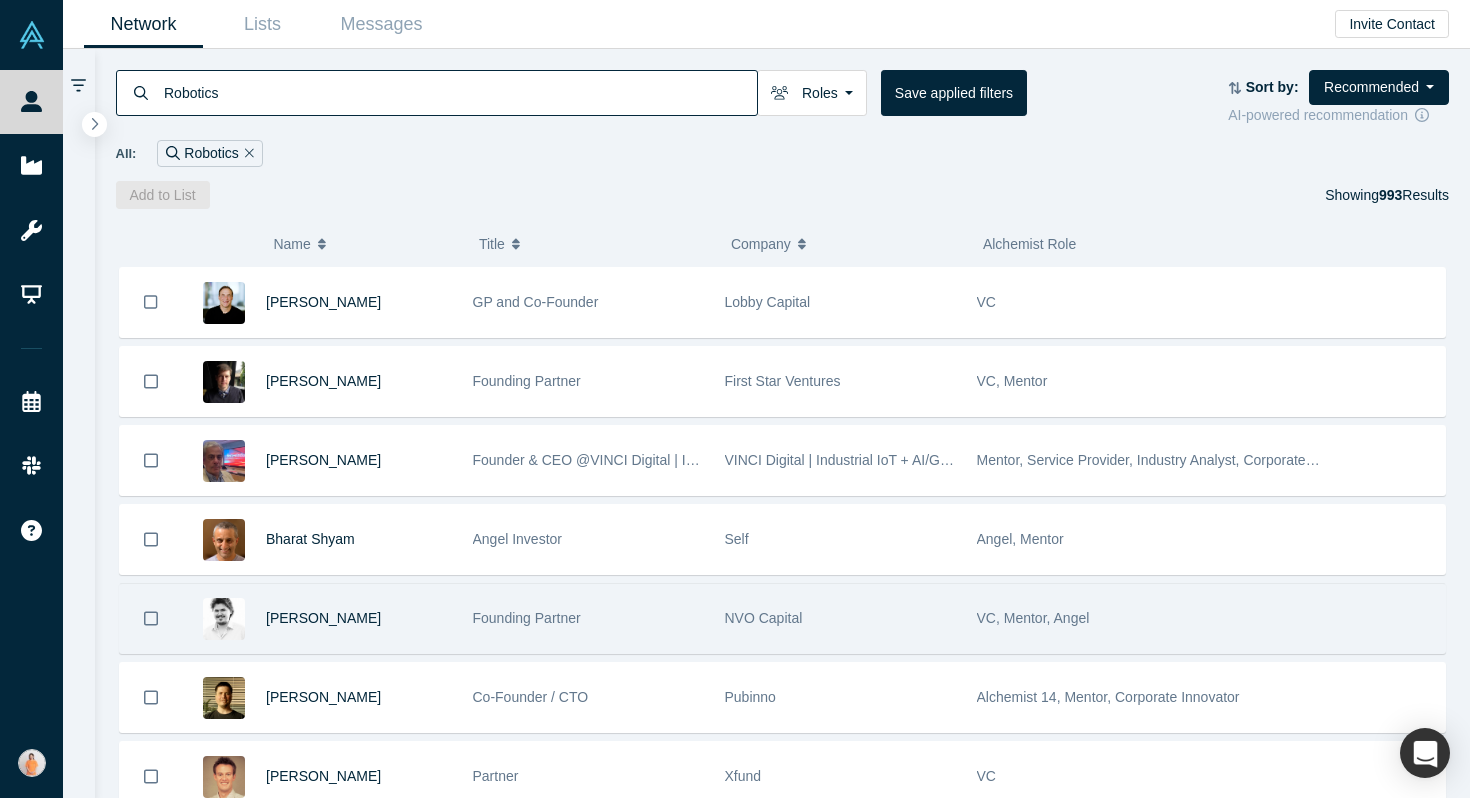 scroll, scrollTop: 0, scrollLeft: 0, axis: both 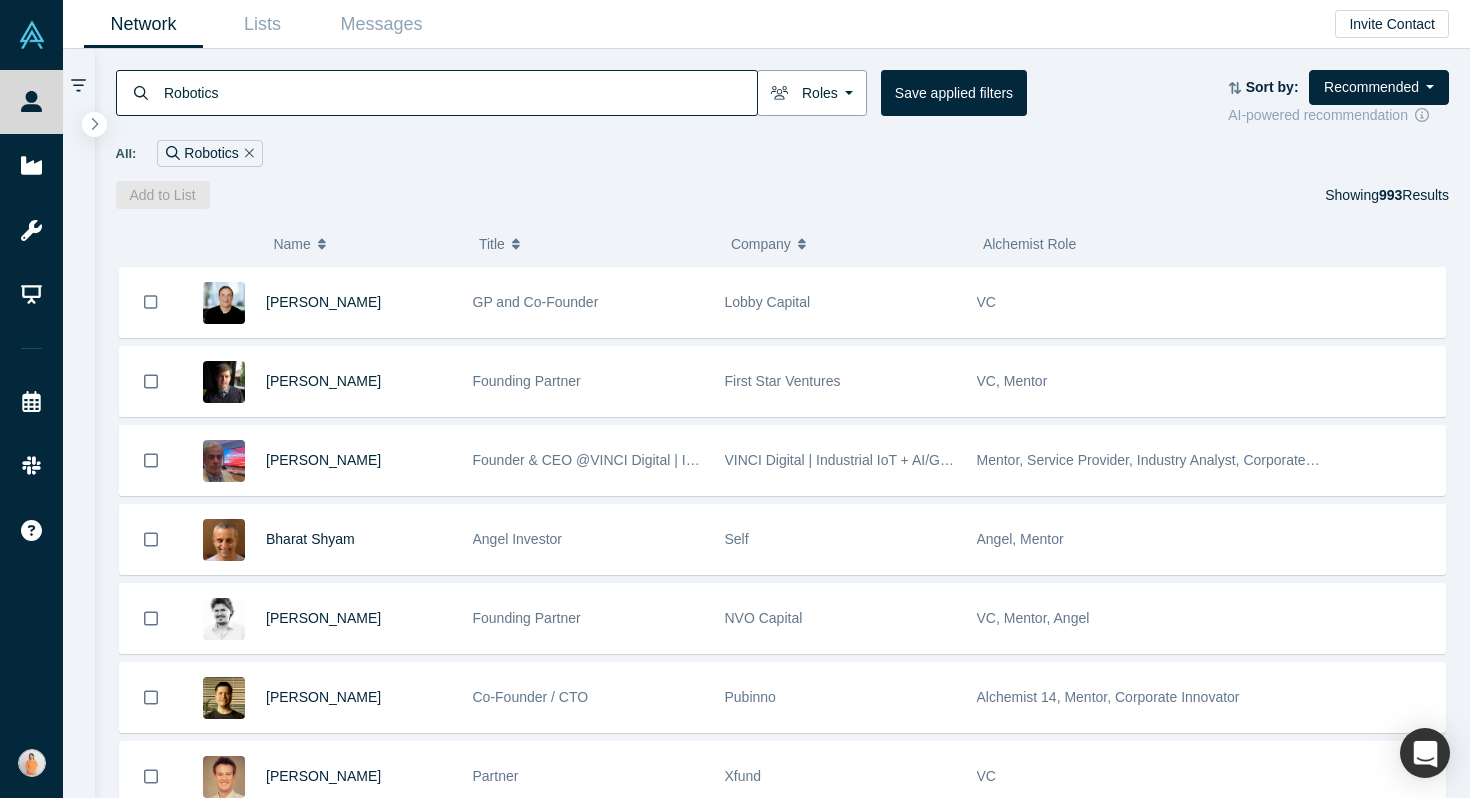 click on "Roles" at bounding box center (812, 93) 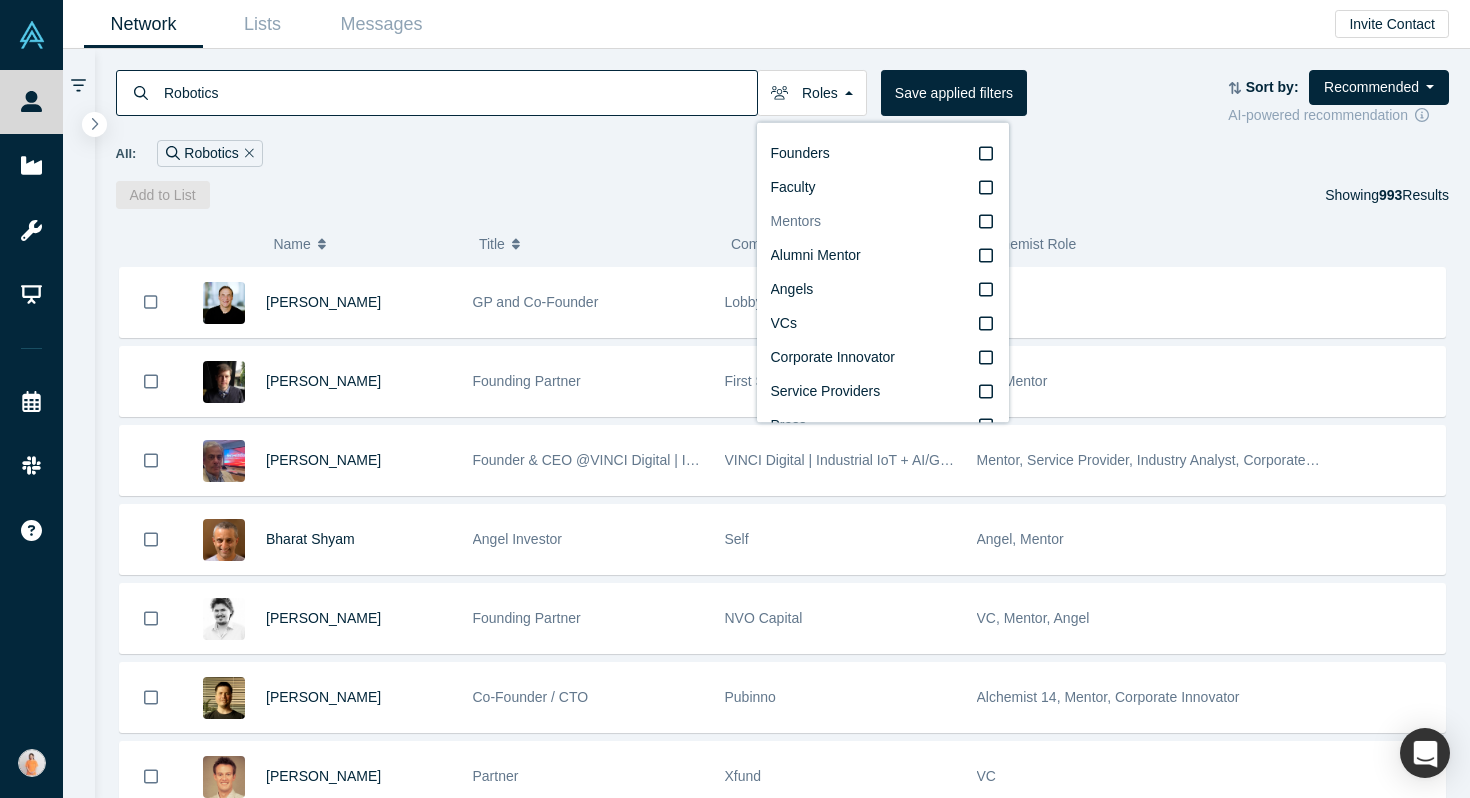 click on "Mentors" at bounding box center [883, 222] 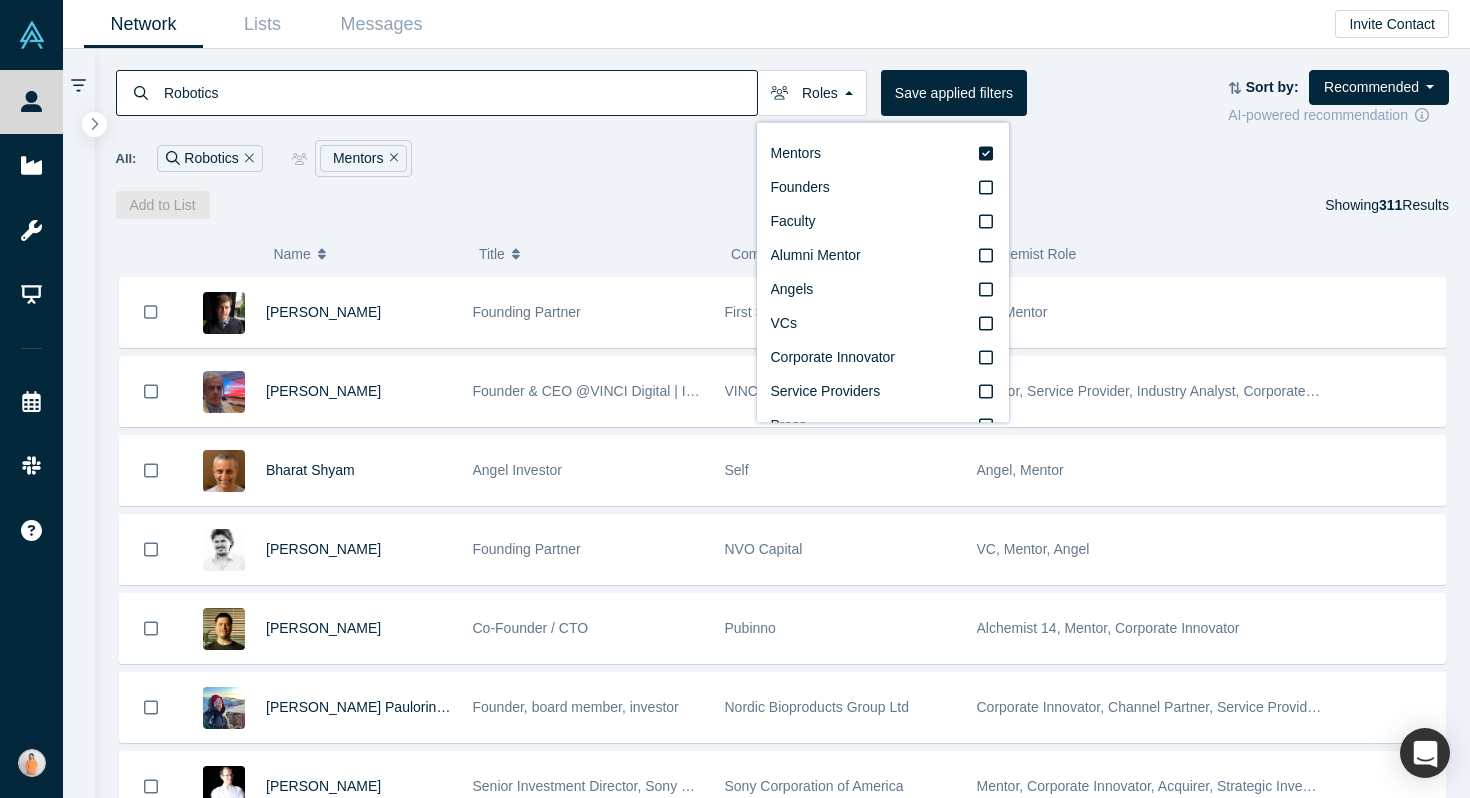 scroll, scrollTop: 0, scrollLeft: 0, axis: both 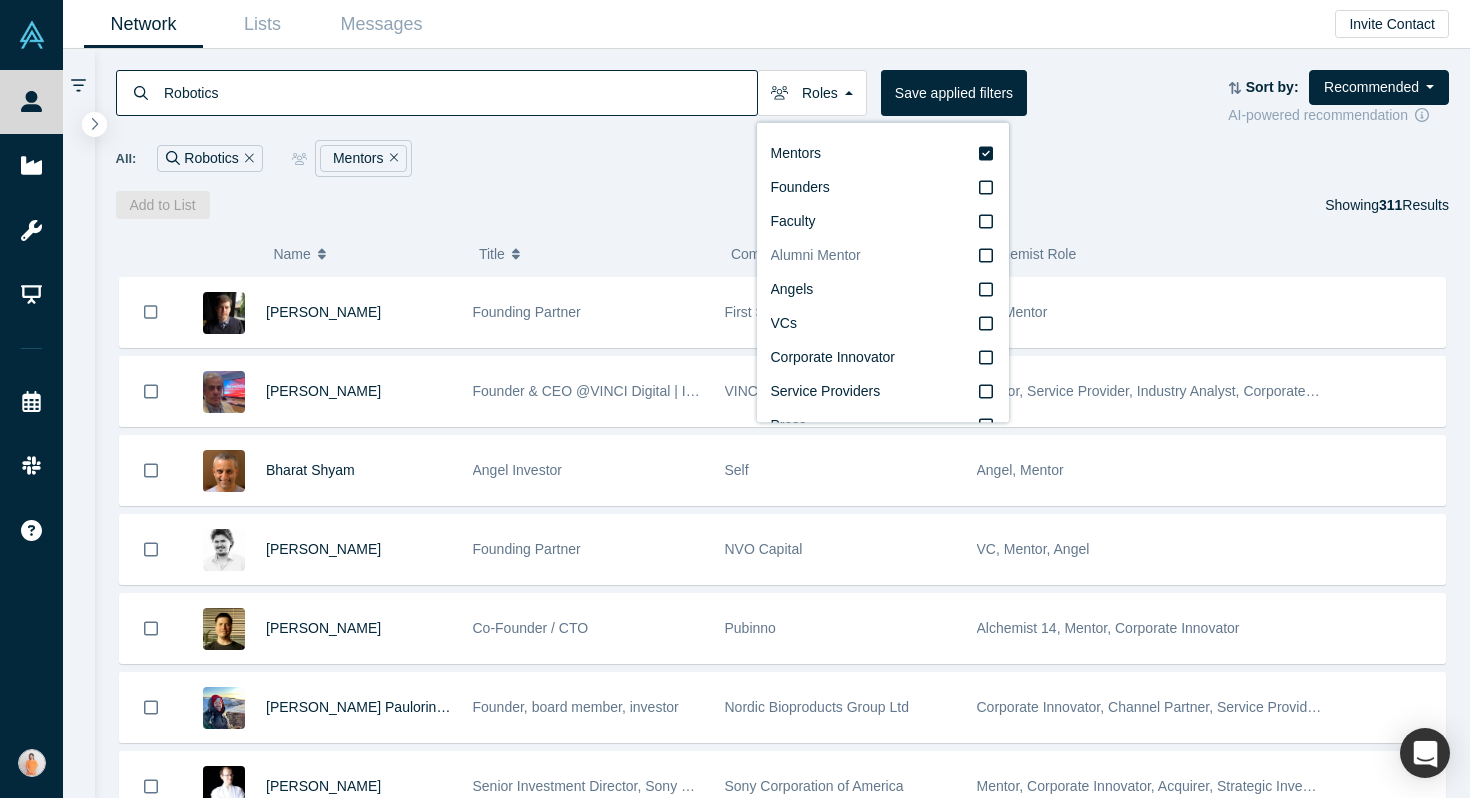 click on "Alumni Mentor" at bounding box center [816, 255] 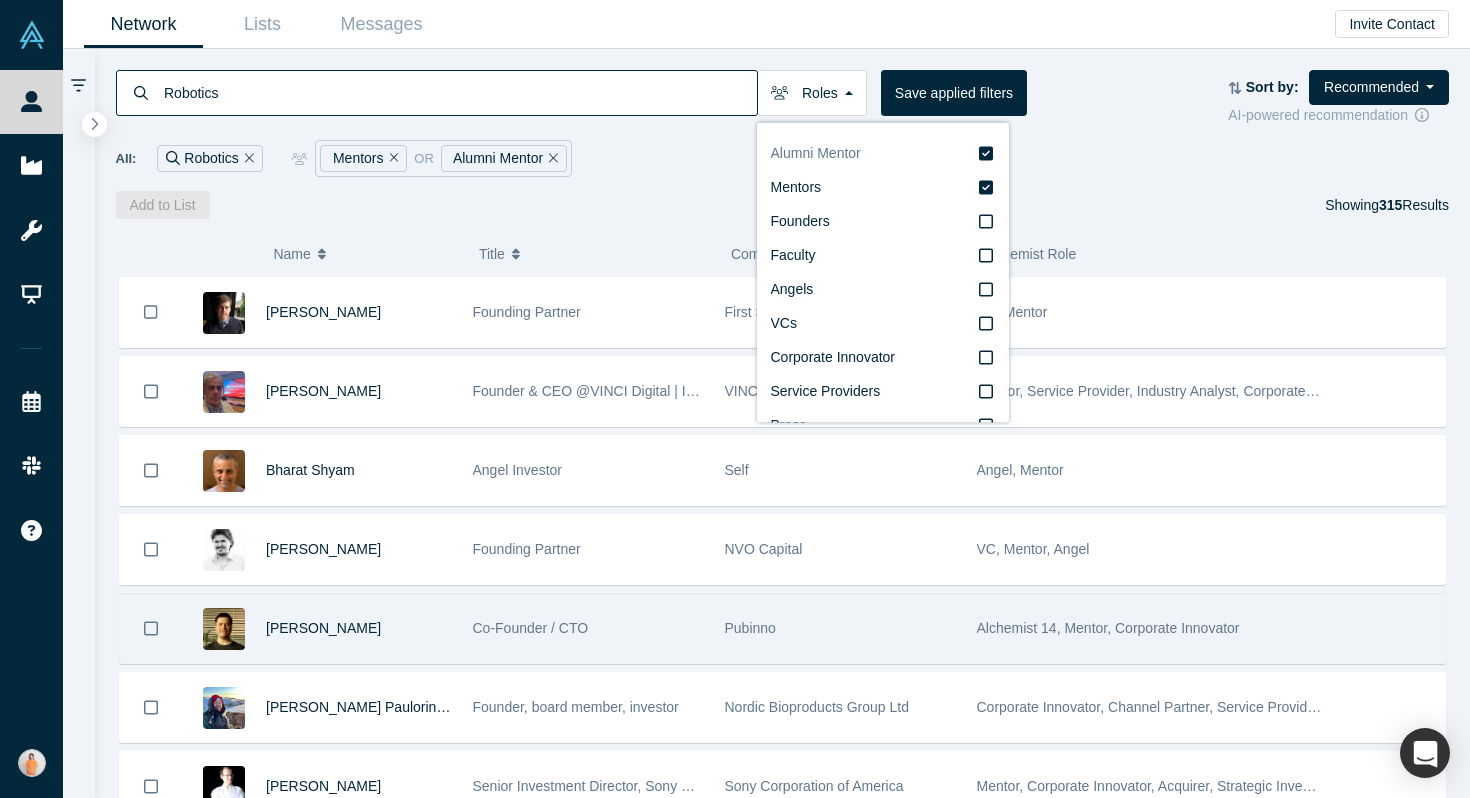 scroll, scrollTop: 0, scrollLeft: 0, axis: both 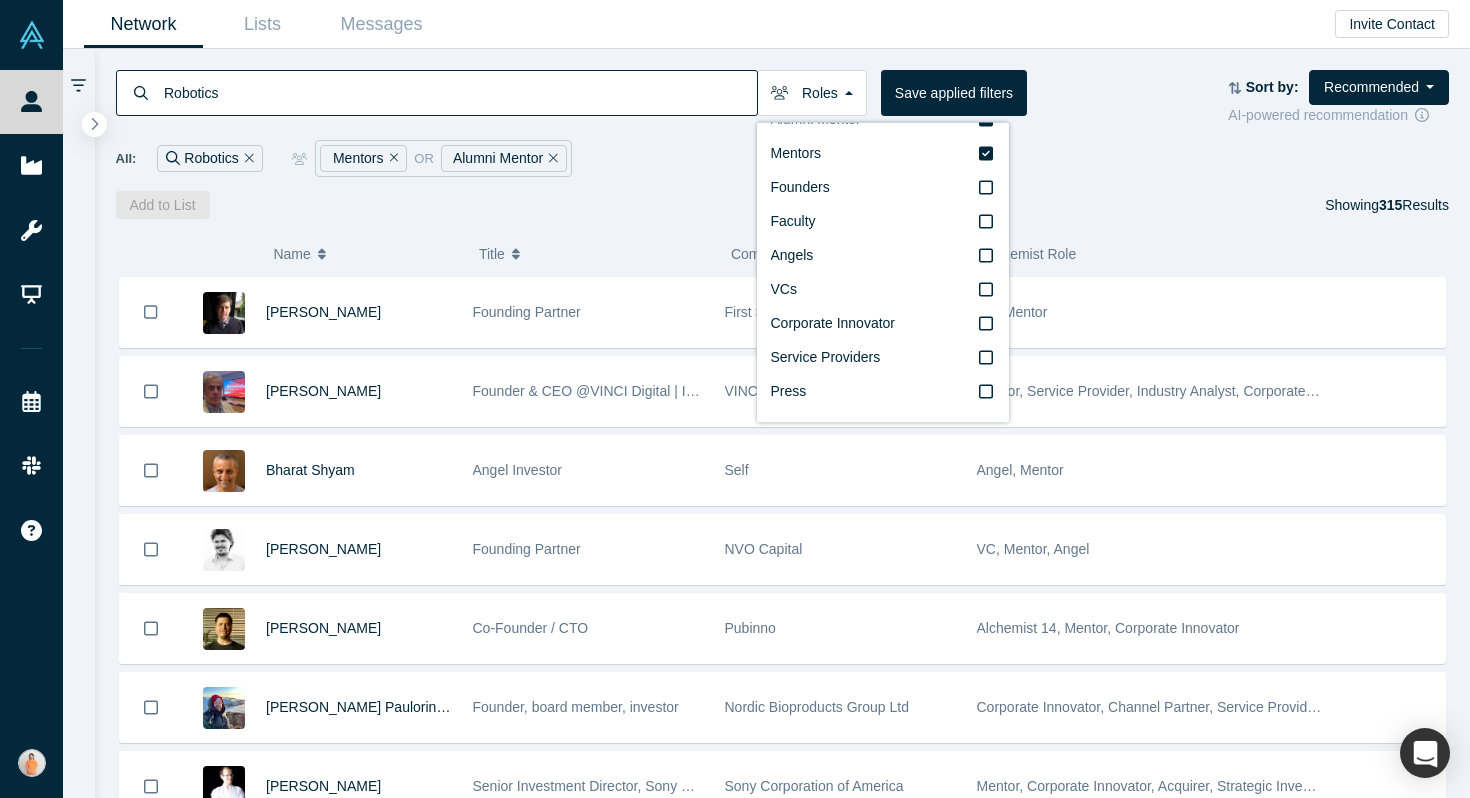 click on "Robotics Roles Alumni Mentor Mentors Founders Faculty Angels VCs Corporate Innovator Service Providers Press Save applied filters Sort by: Recommended Recommended Highest Ranking Highest Responsiveness Most Recent Updates AI-powered recommendation  All:   Robotics   Mentors or   Alumni Mentor Add to List Showing  315  Results" at bounding box center (783, 134) 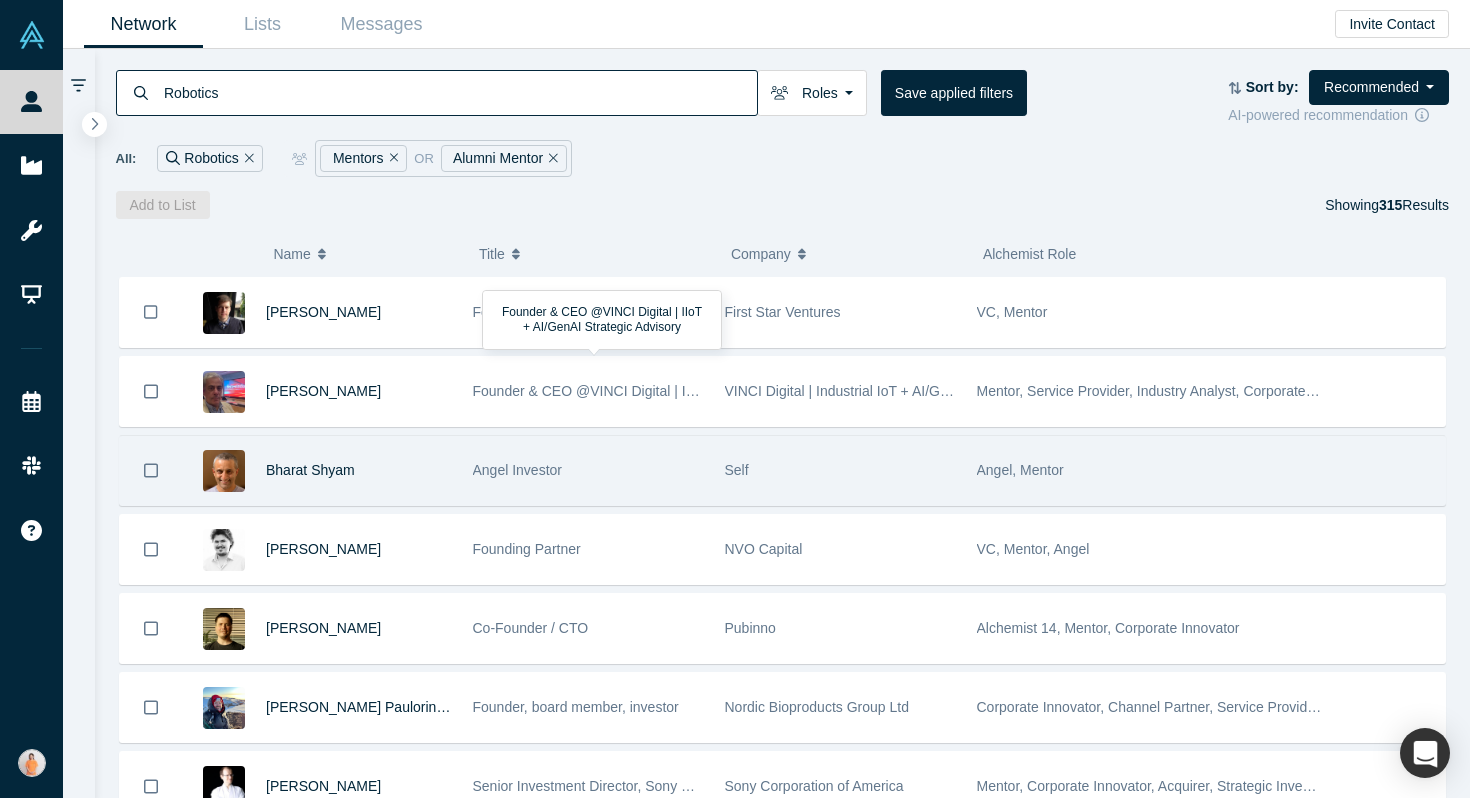 click on "Angel Investor" at bounding box center (588, 470) 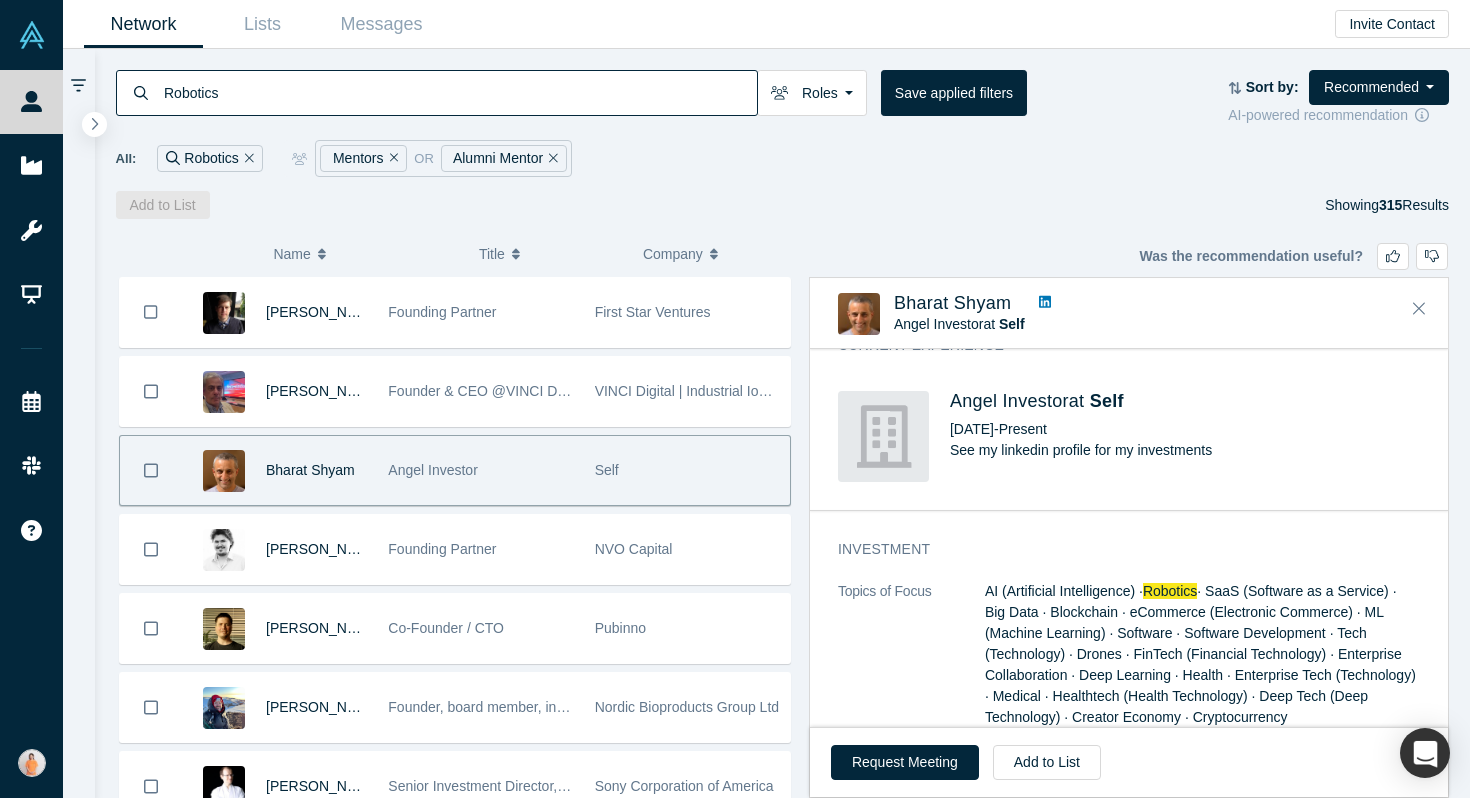 scroll, scrollTop: 0, scrollLeft: 0, axis: both 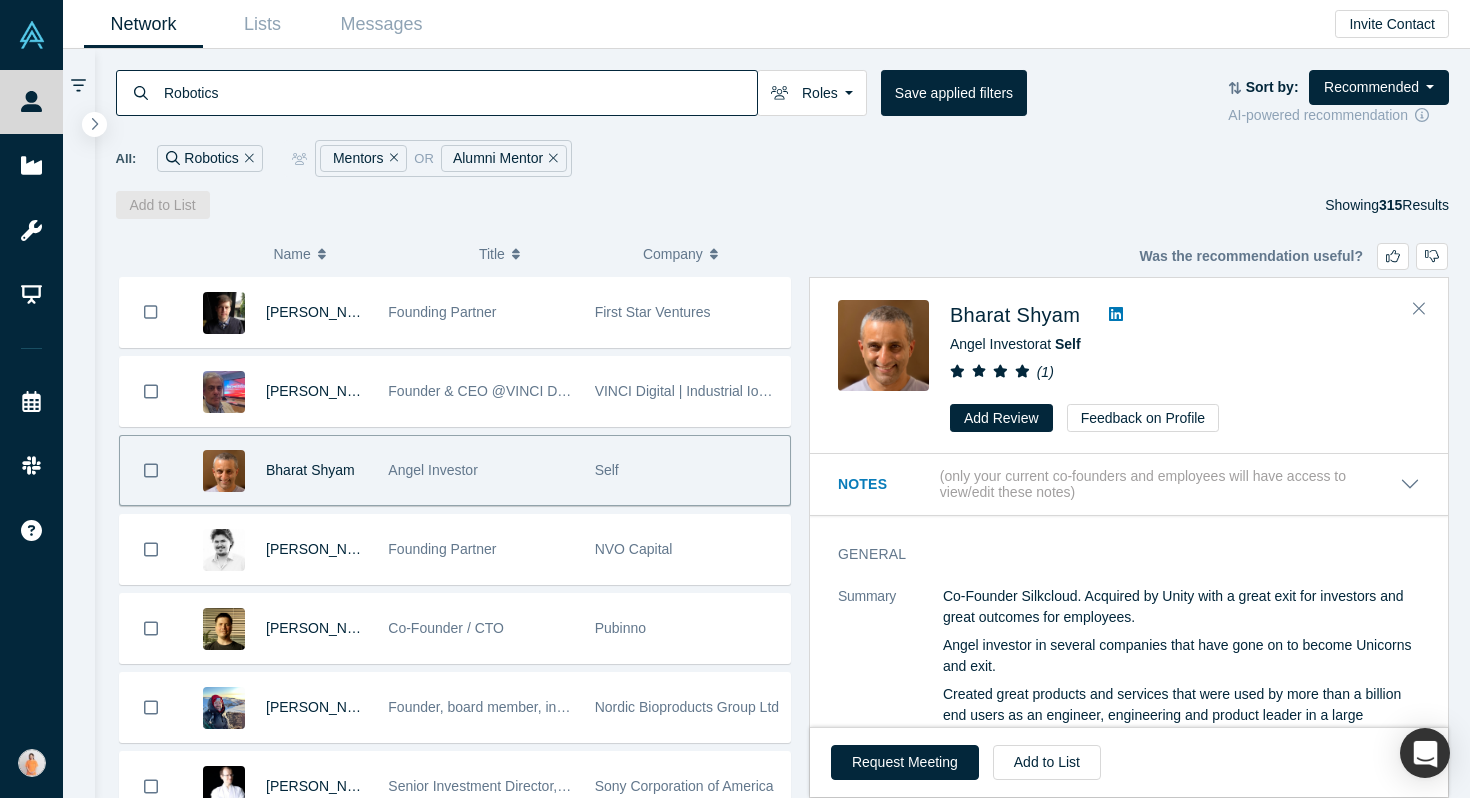 click at bounding box center [1116, 315] 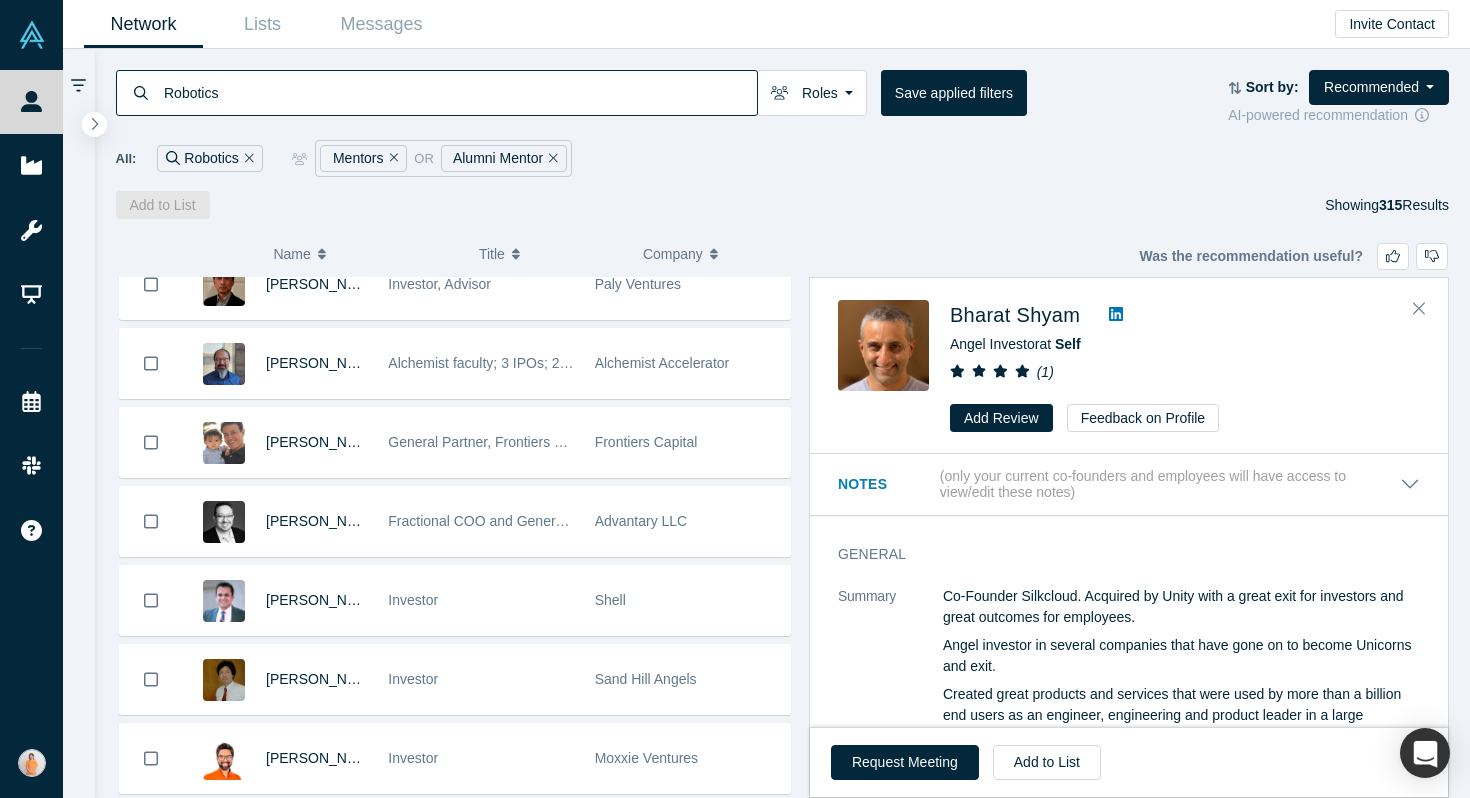 scroll, scrollTop: 1220, scrollLeft: 0, axis: vertical 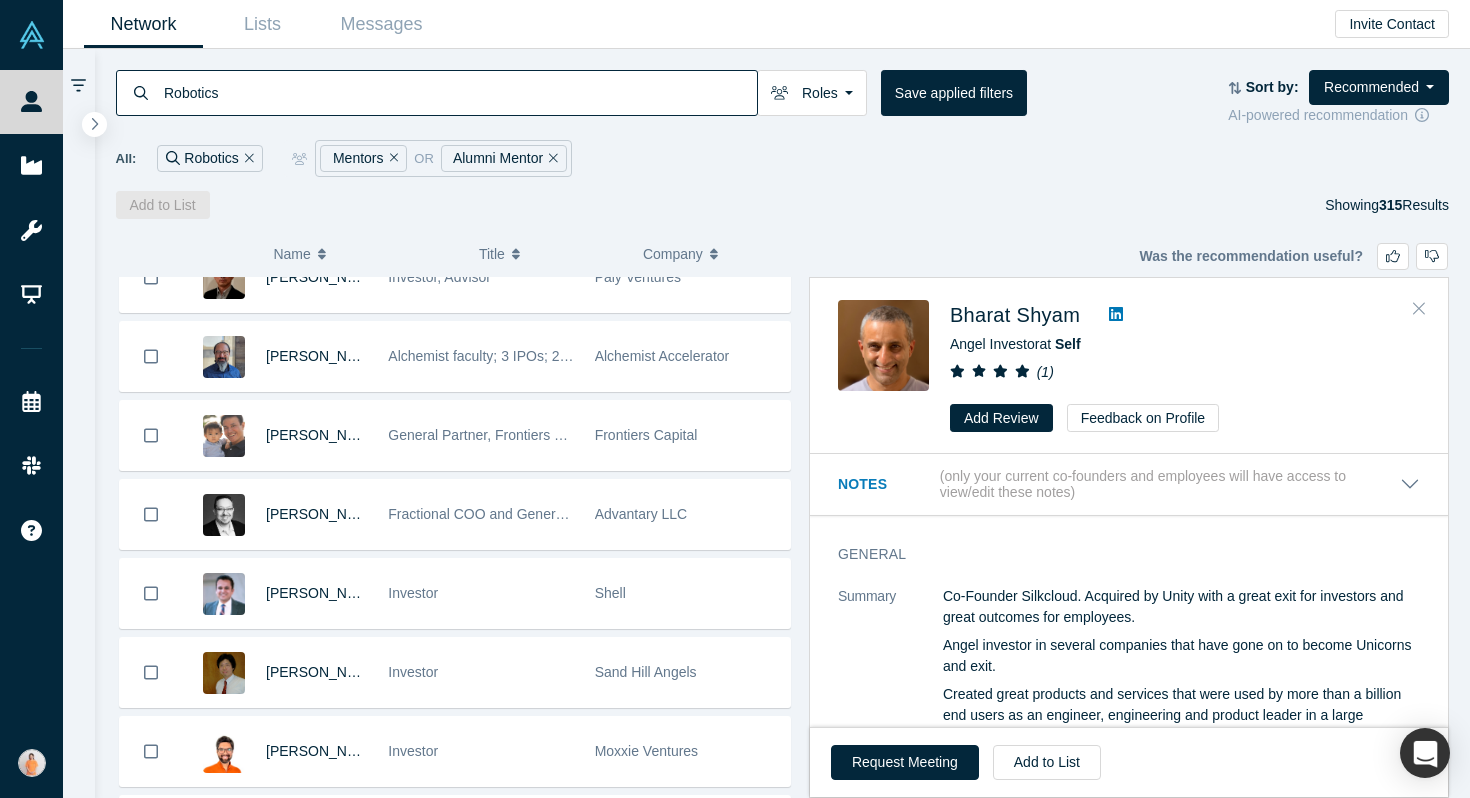 click at bounding box center [1419, 309] 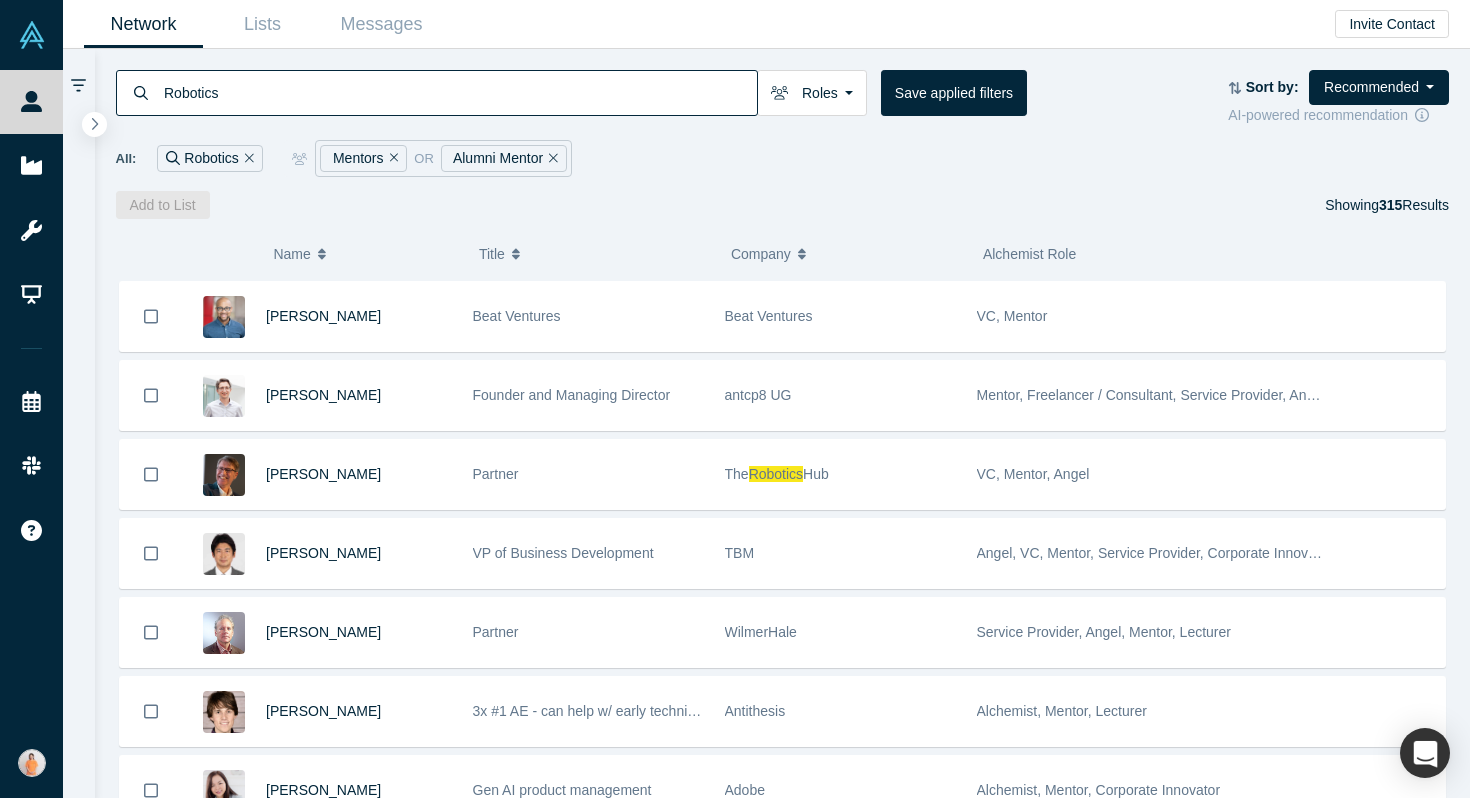 scroll, scrollTop: 2297, scrollLeft: 0, axis: vertical 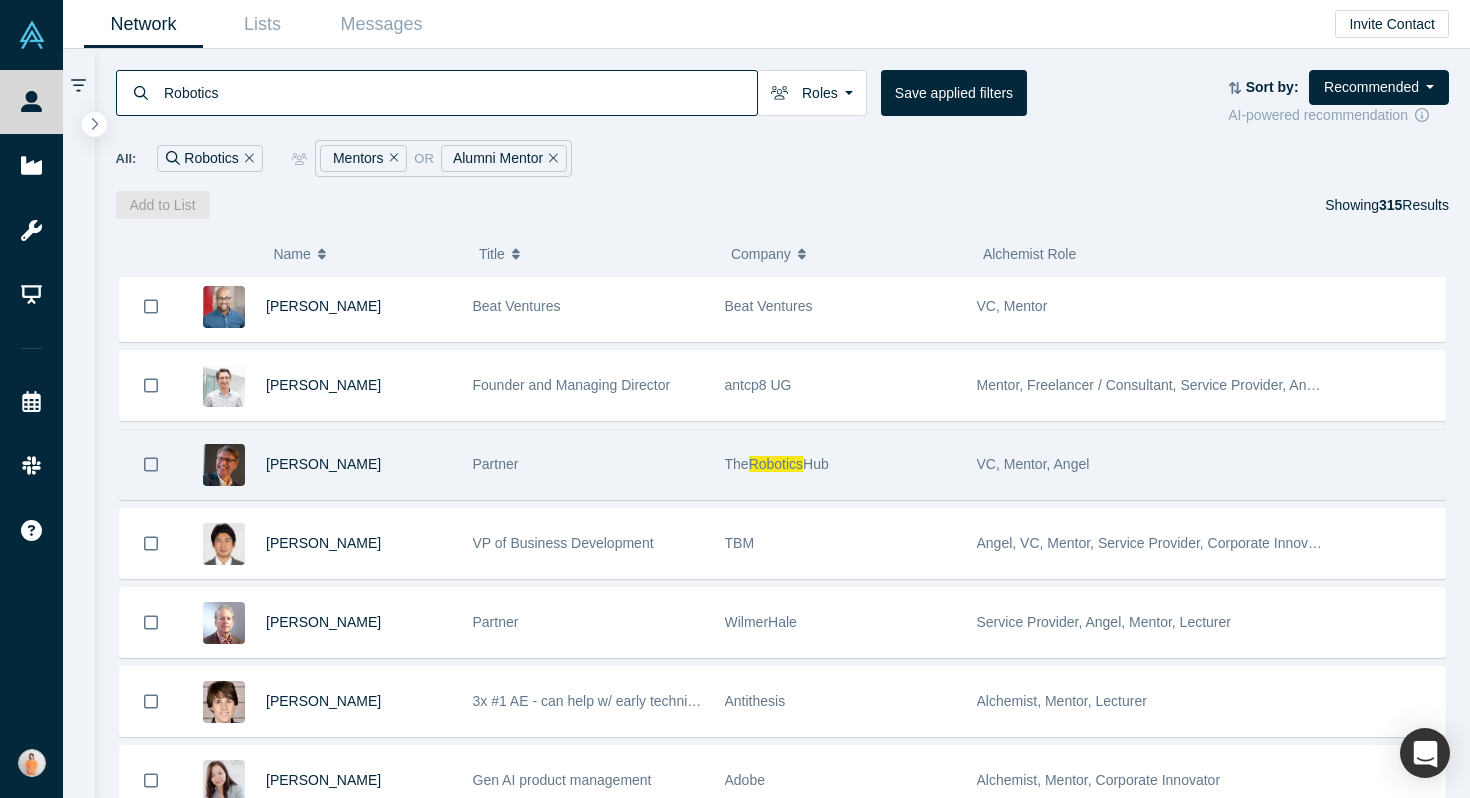 click on "The  Robotics  Hub" at bounding box center (840, 464) 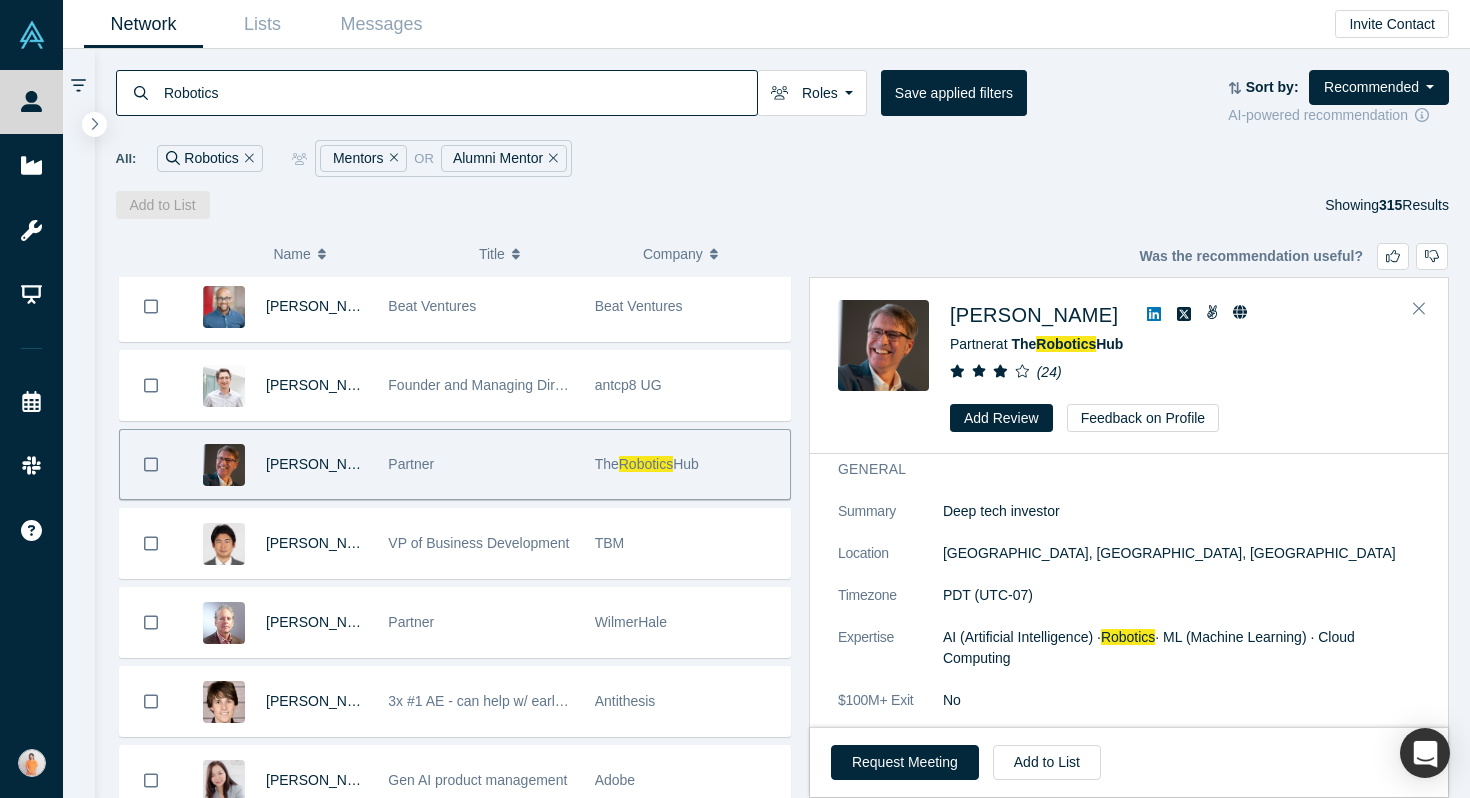 scroll, scrollTop: 0, scrollLeft: 0, axis: both 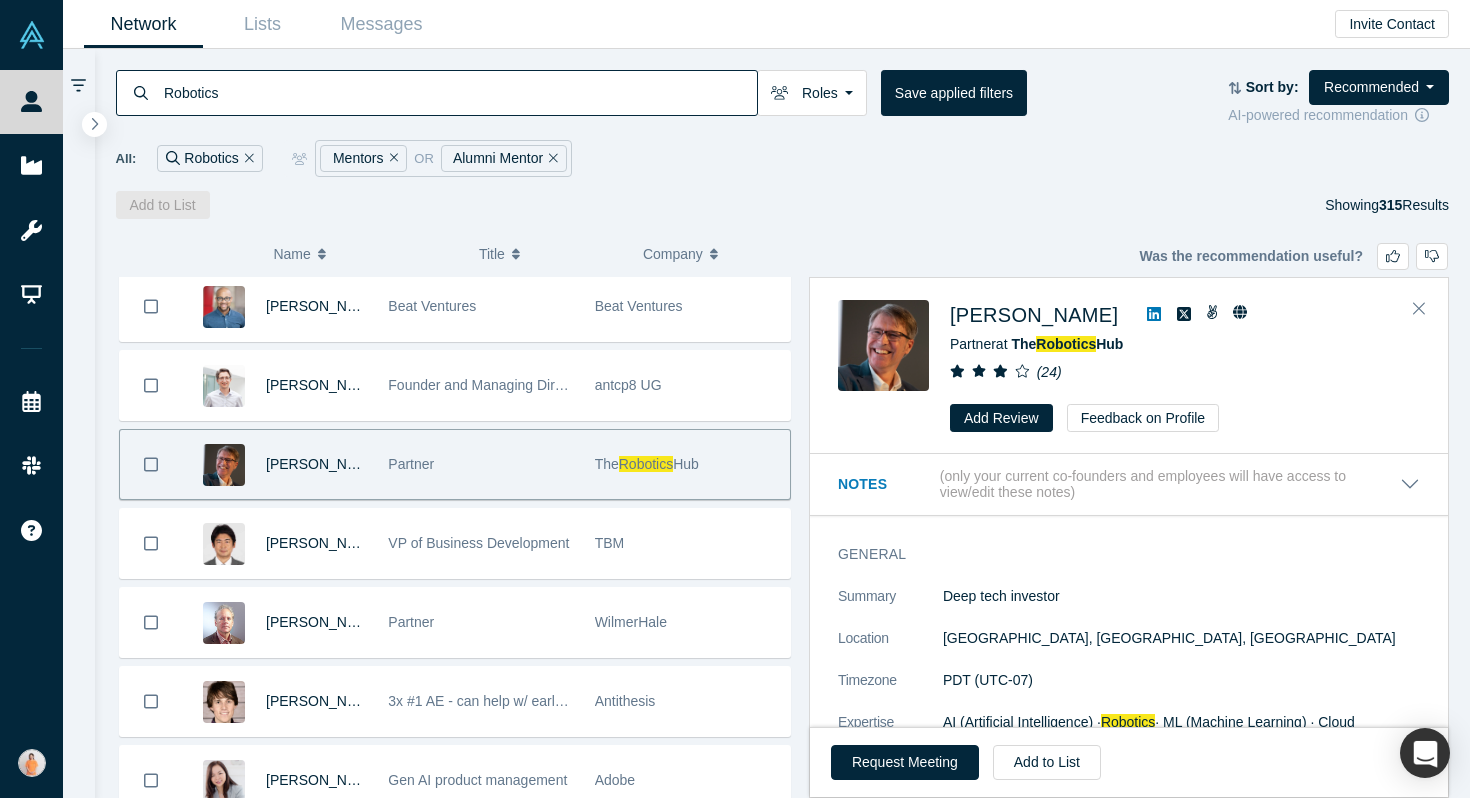 click at bounding box center (1154, 315) 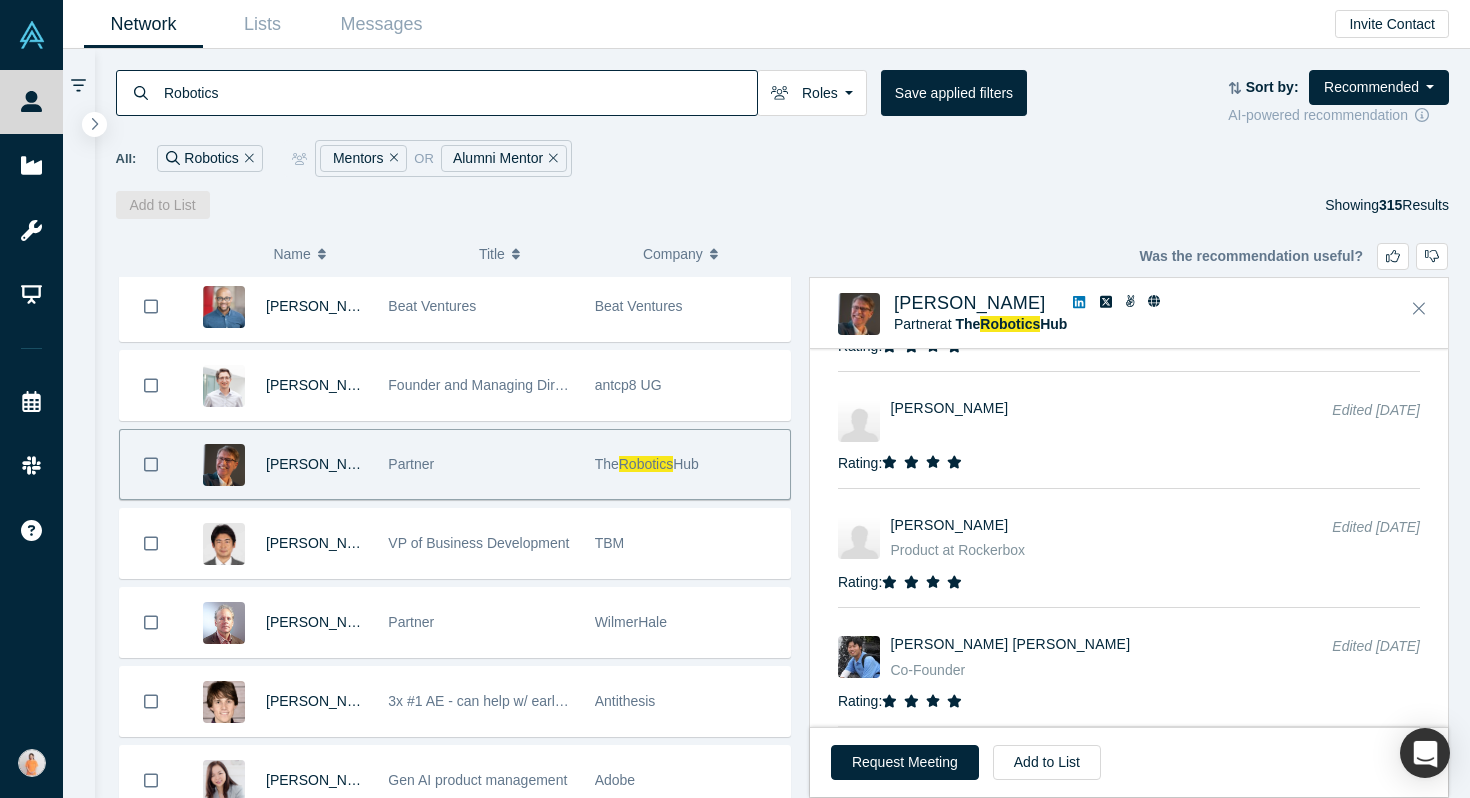 scroll, scrollTop: 4024, scrollLeft: 0, axis: vertical 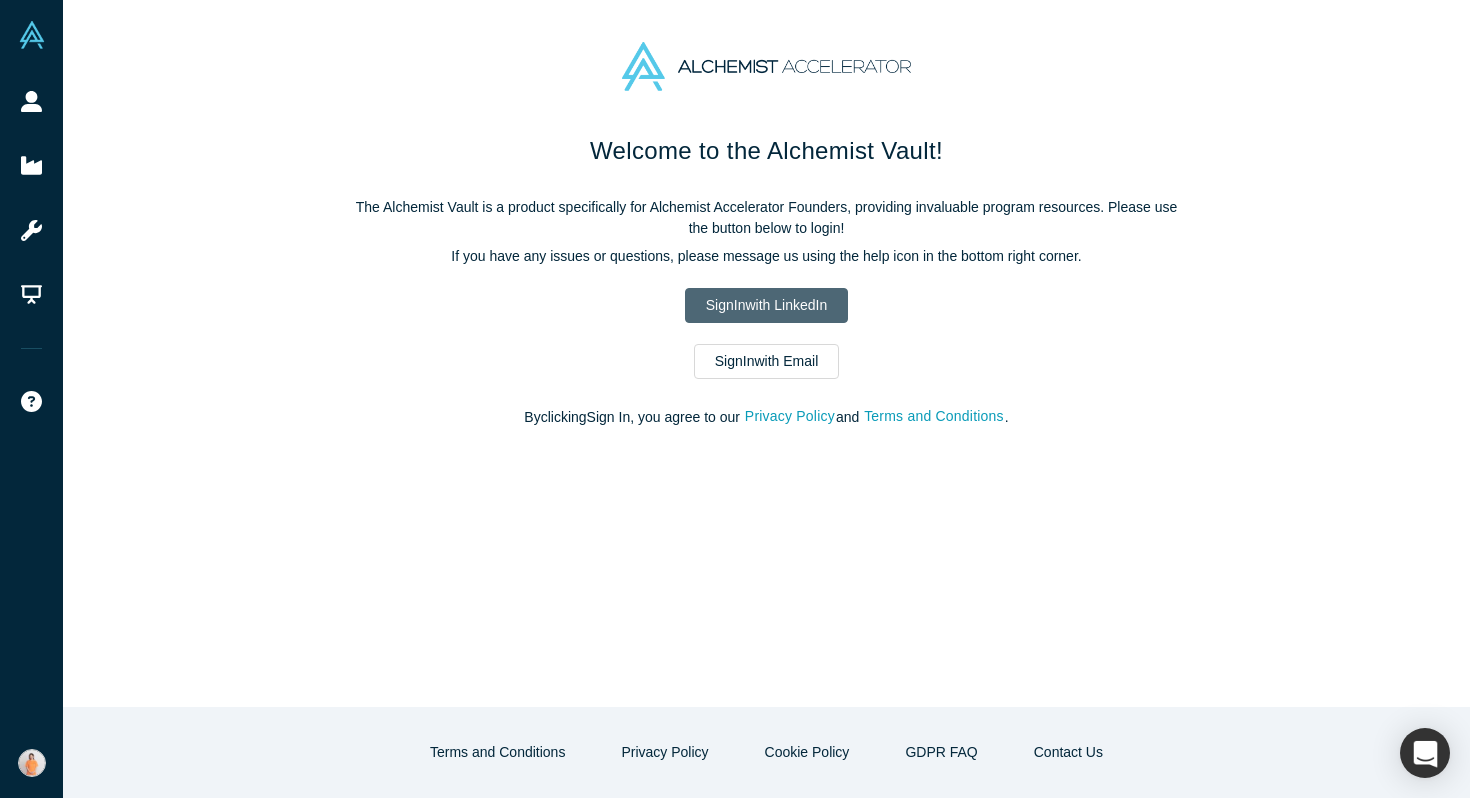 click on "Sign  In  with LinkedIn" at bounding box center (766, 305) 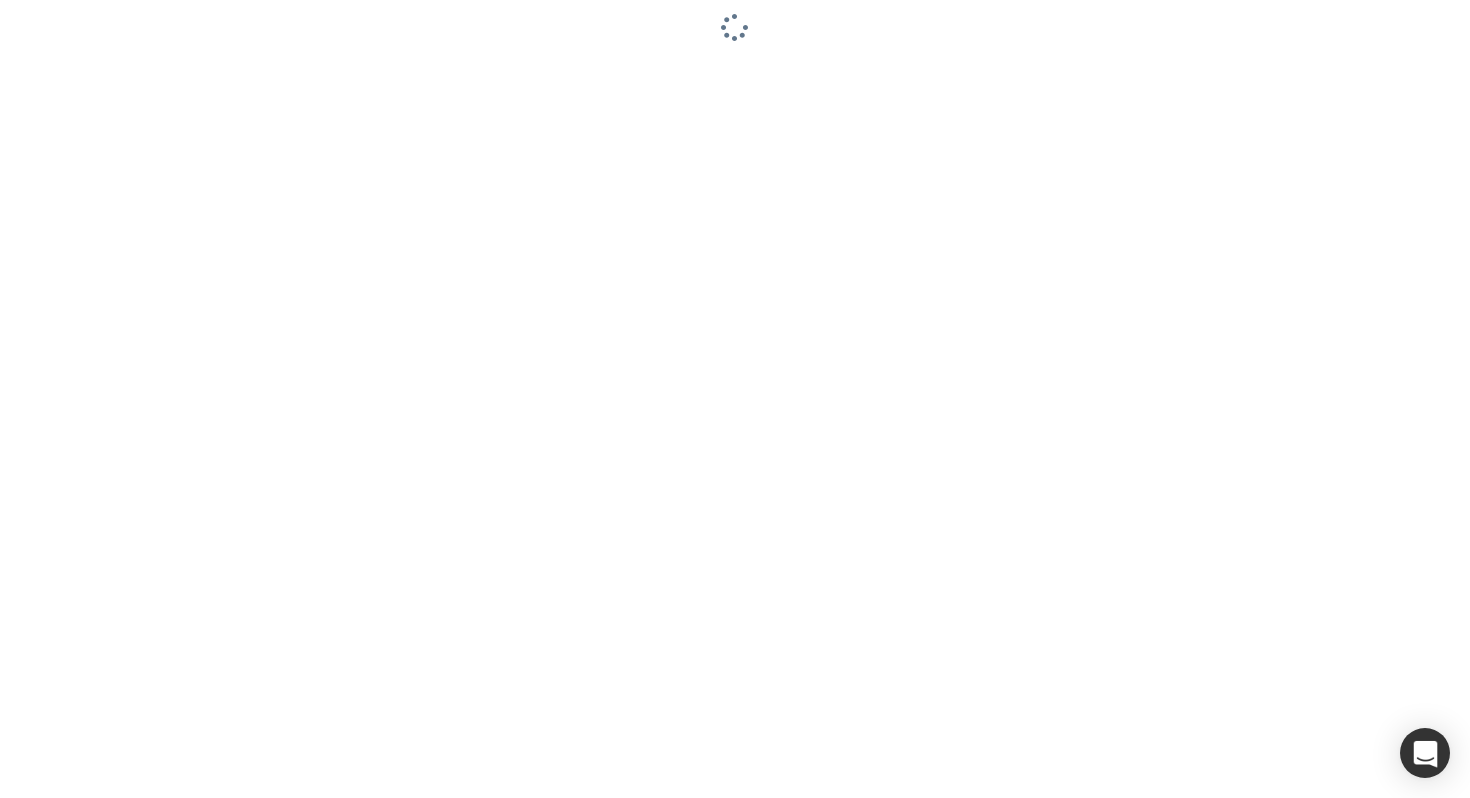 scroll, scrollTop: 0, scrollLeft: 0, axis: both 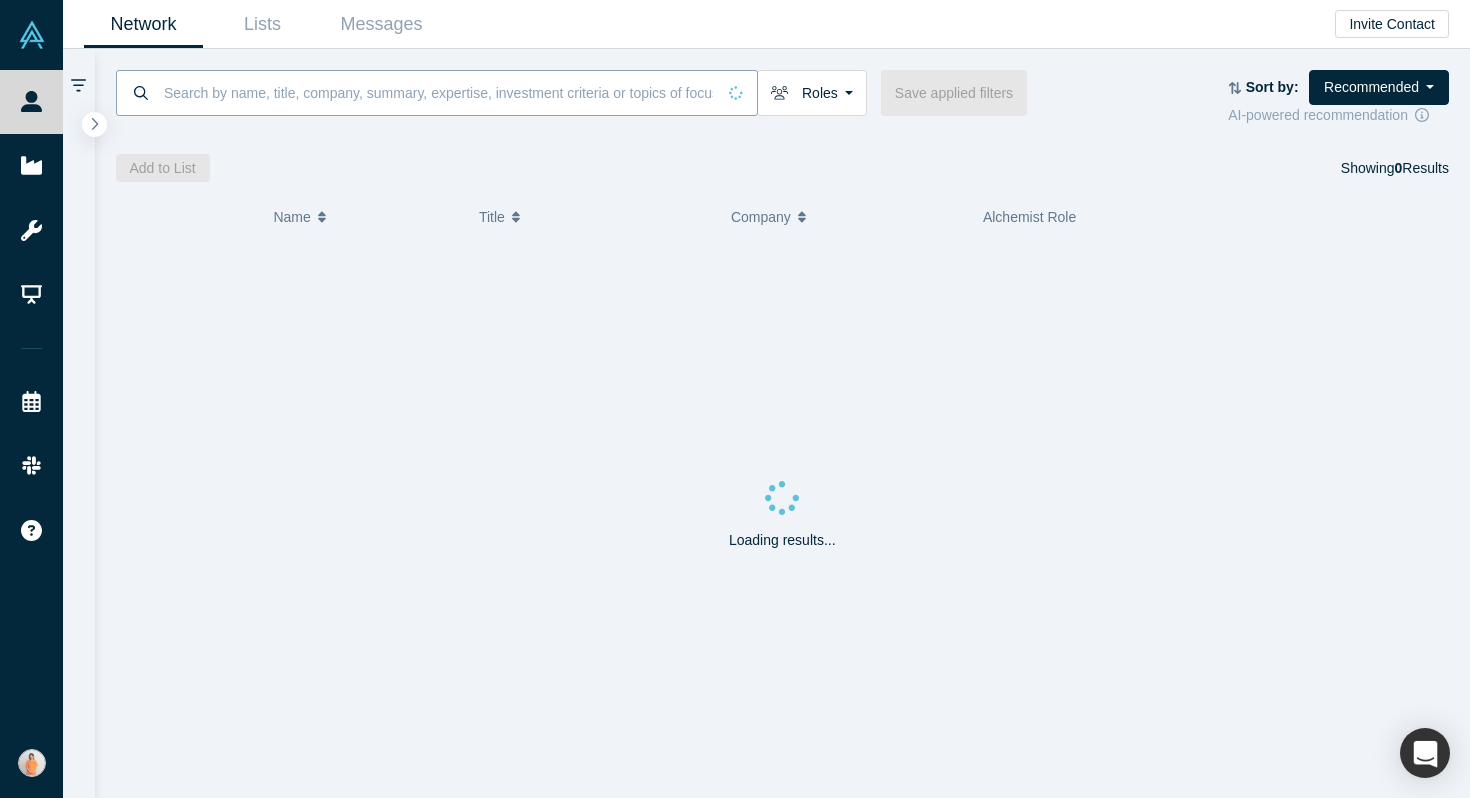 click at bounding box center [438, 92] 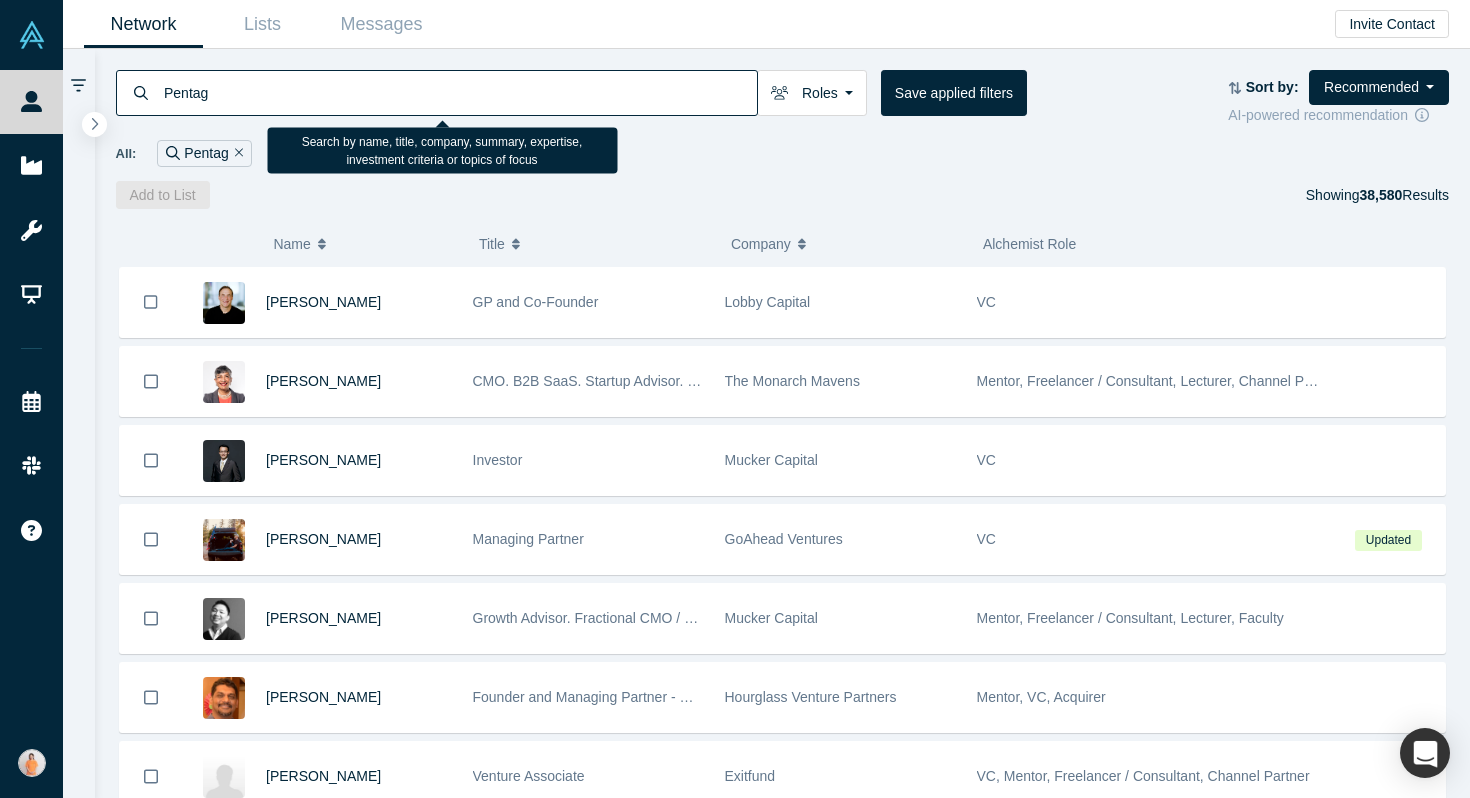 scroll, scrollTop: 0, scrollLeft: 0, axis: both 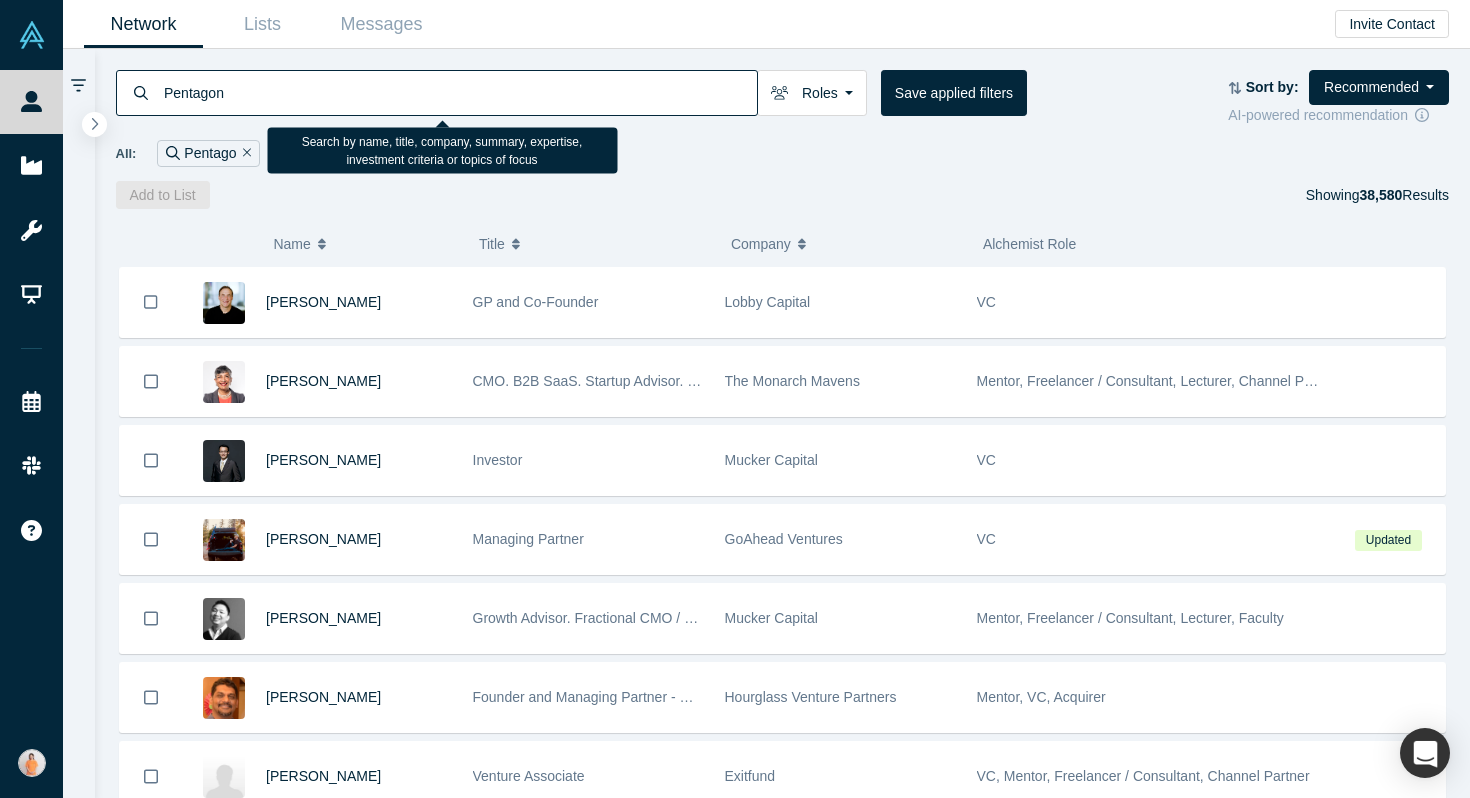 type on "Pentagon" 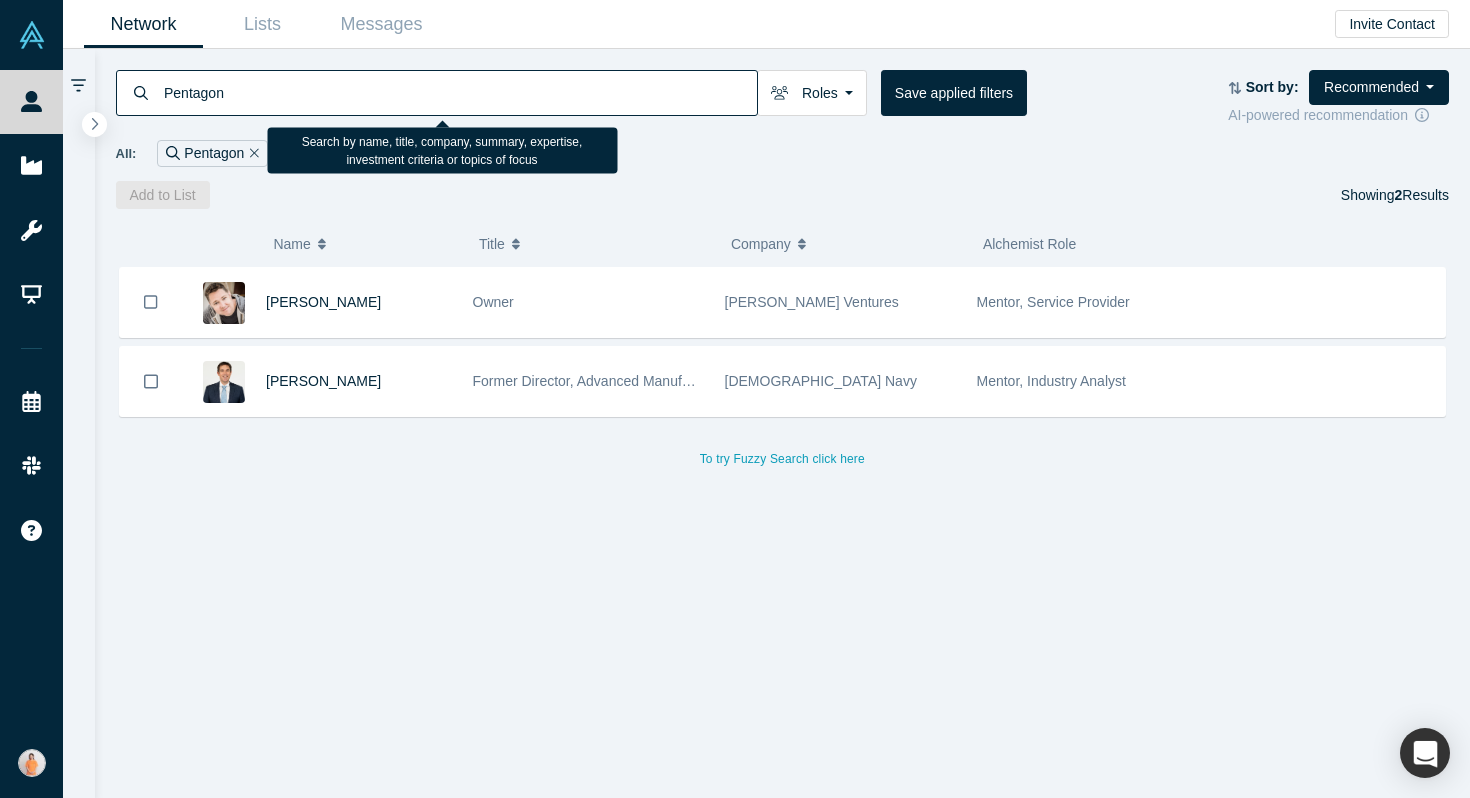 scroll, scrollTop: 0, scrollLeft: 0, axis: both 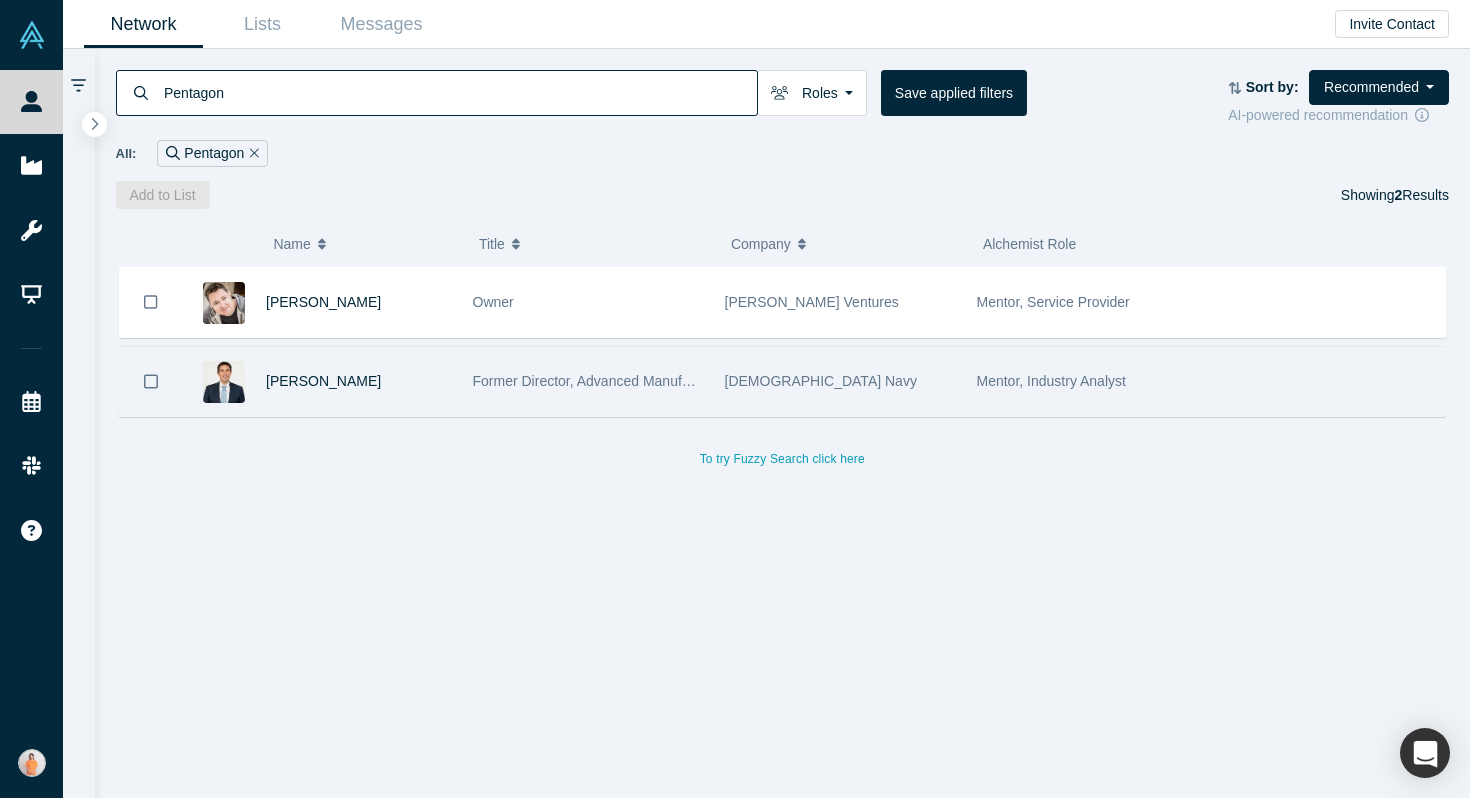 click on "Former Director, Advanced Manufacturing & Next-Gen Aircraft Programs, Spirit AeroSystems" at bounding box center [588, 381] 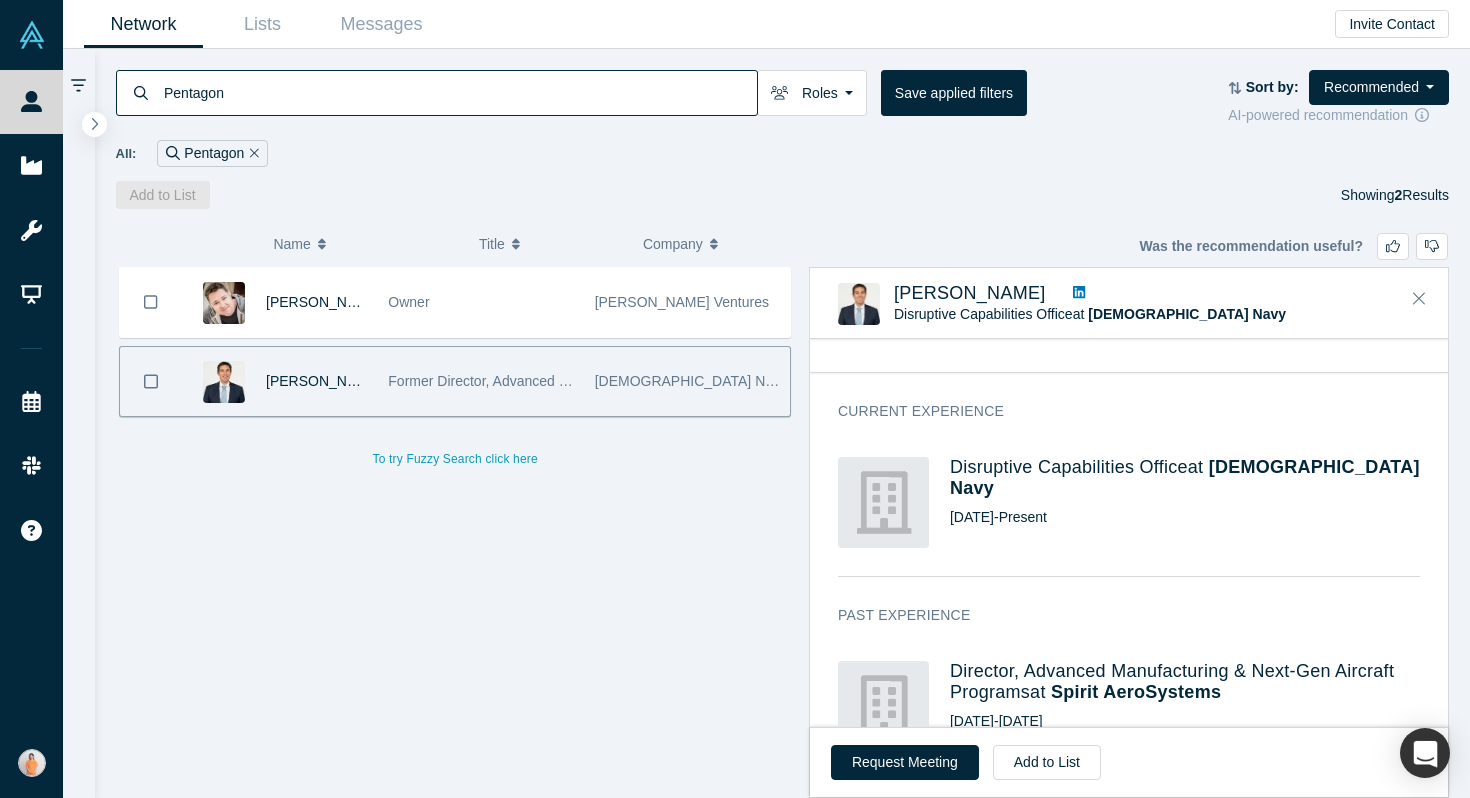 scroll, scrollTop: 0, scrollLeft: 0, axis: both 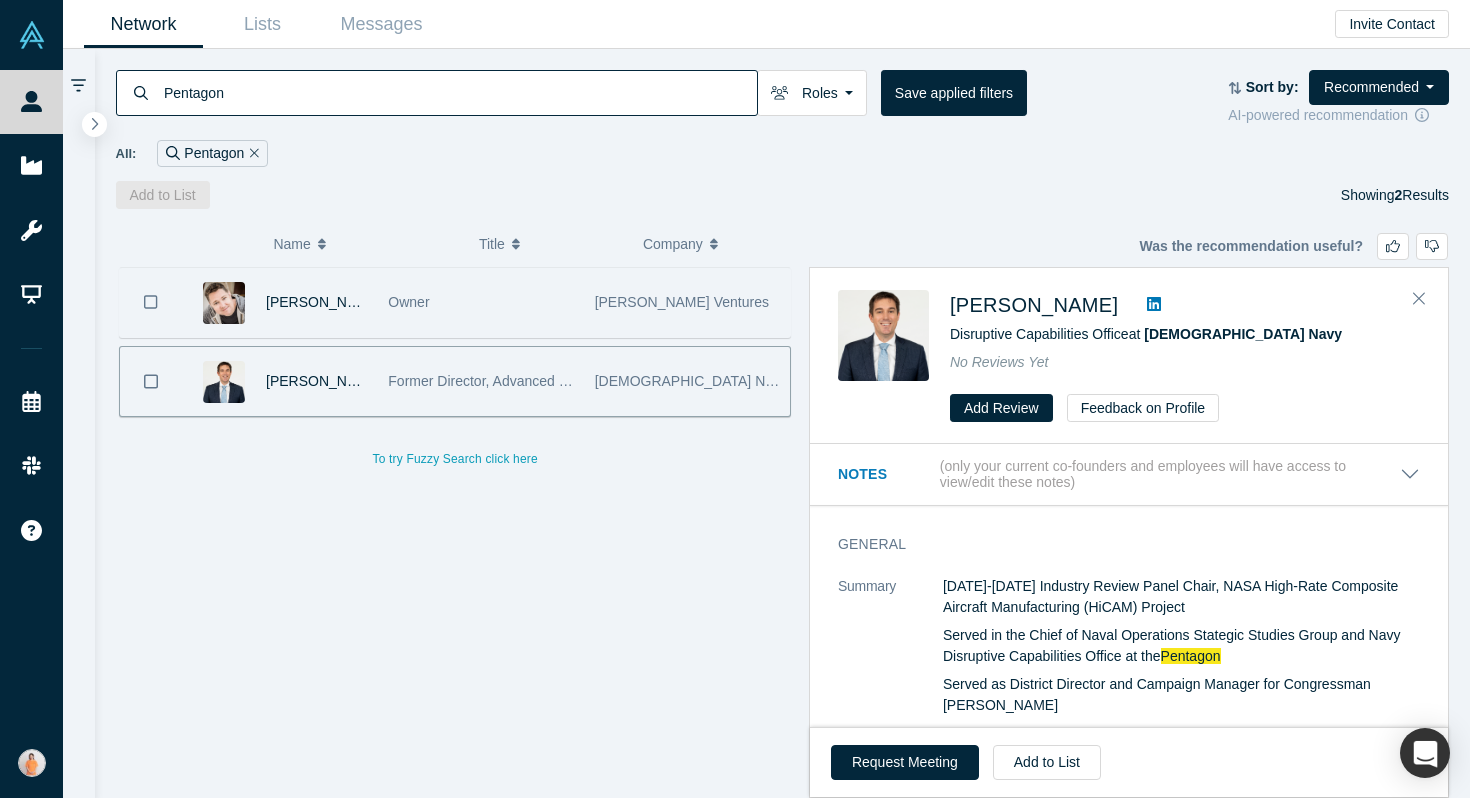 click on "Owner" at bounding box center (480, 302) 